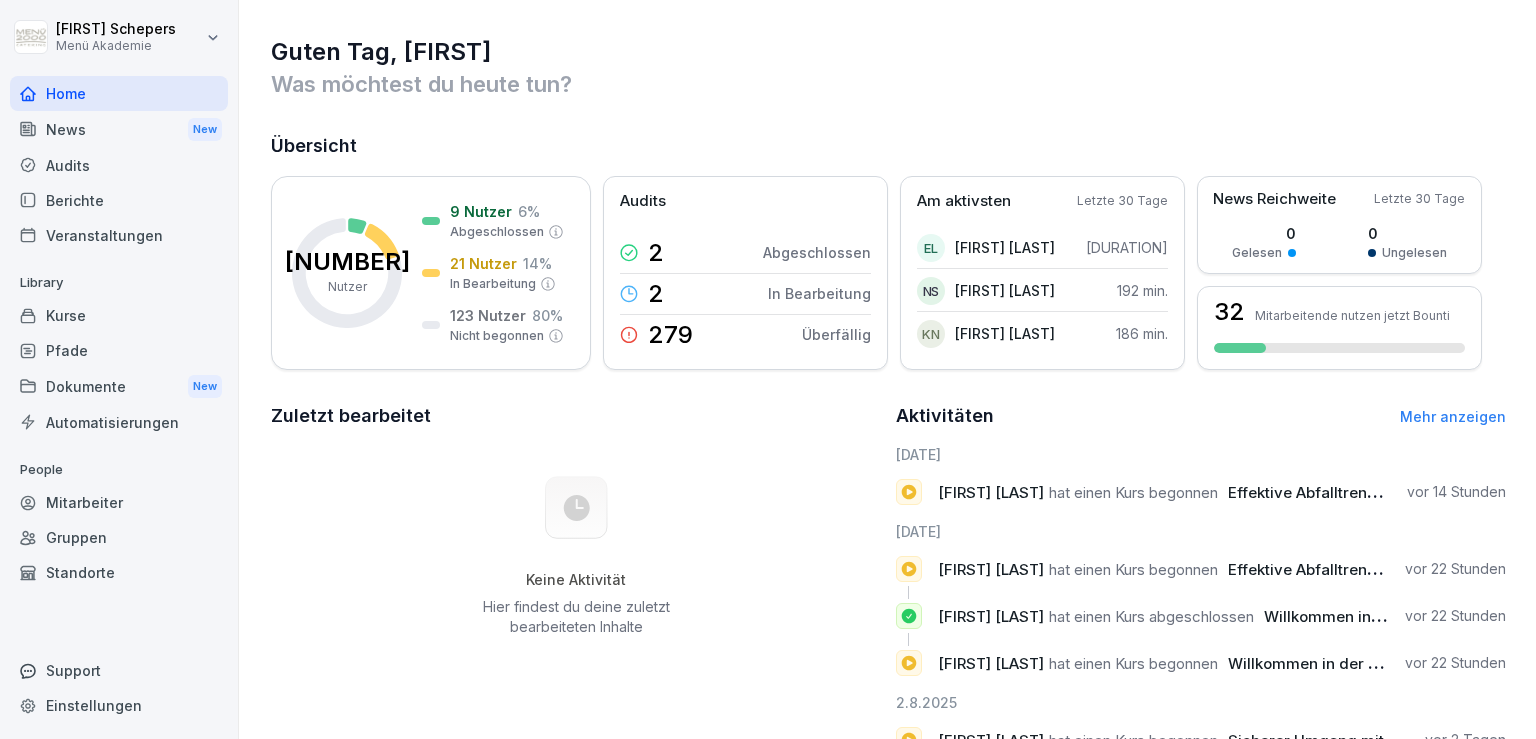 scroll, scrollTop: 0, scrollLeft: 0, axis: both 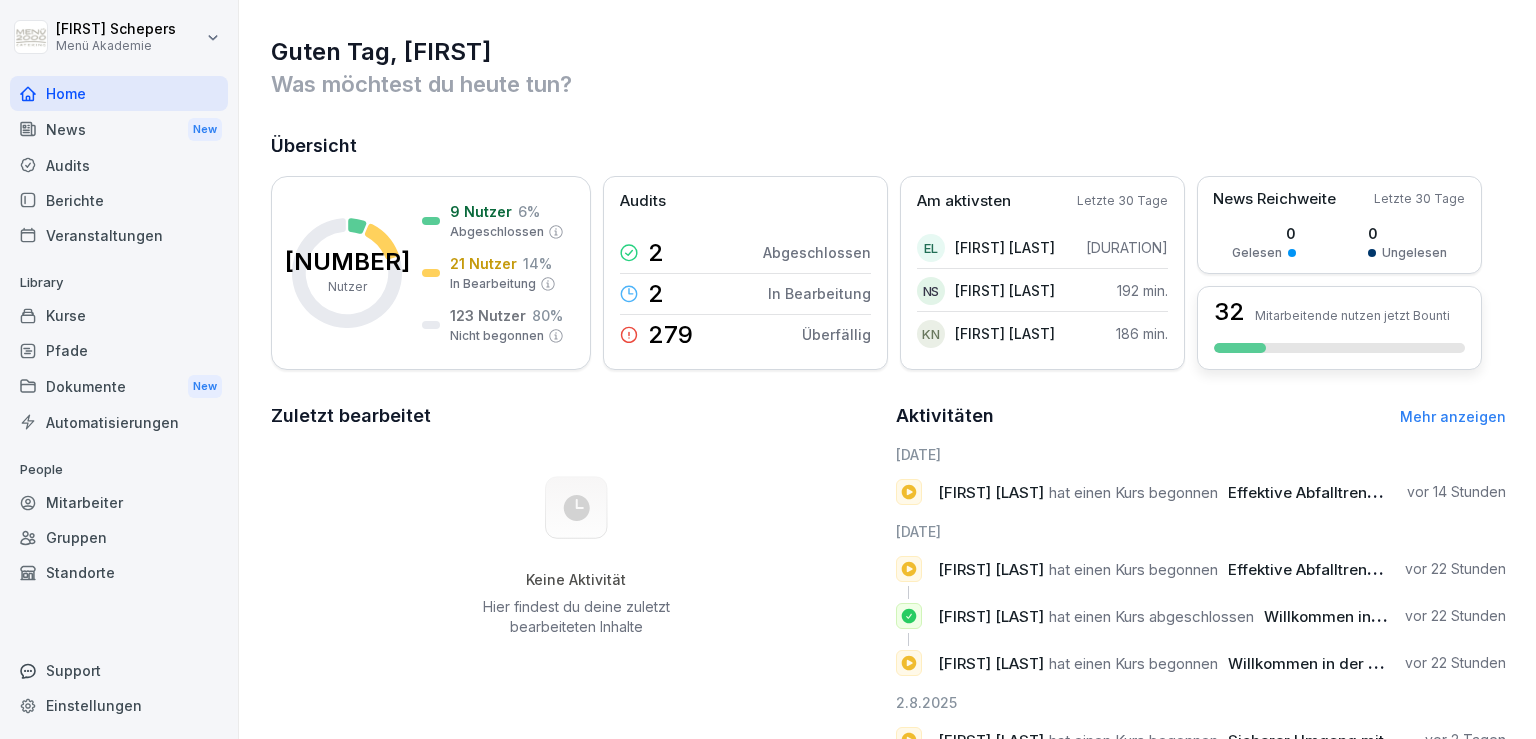 click on "32 Mitarbeitende nutzen jetzt Bounti" at bounding box center (1339, 328) 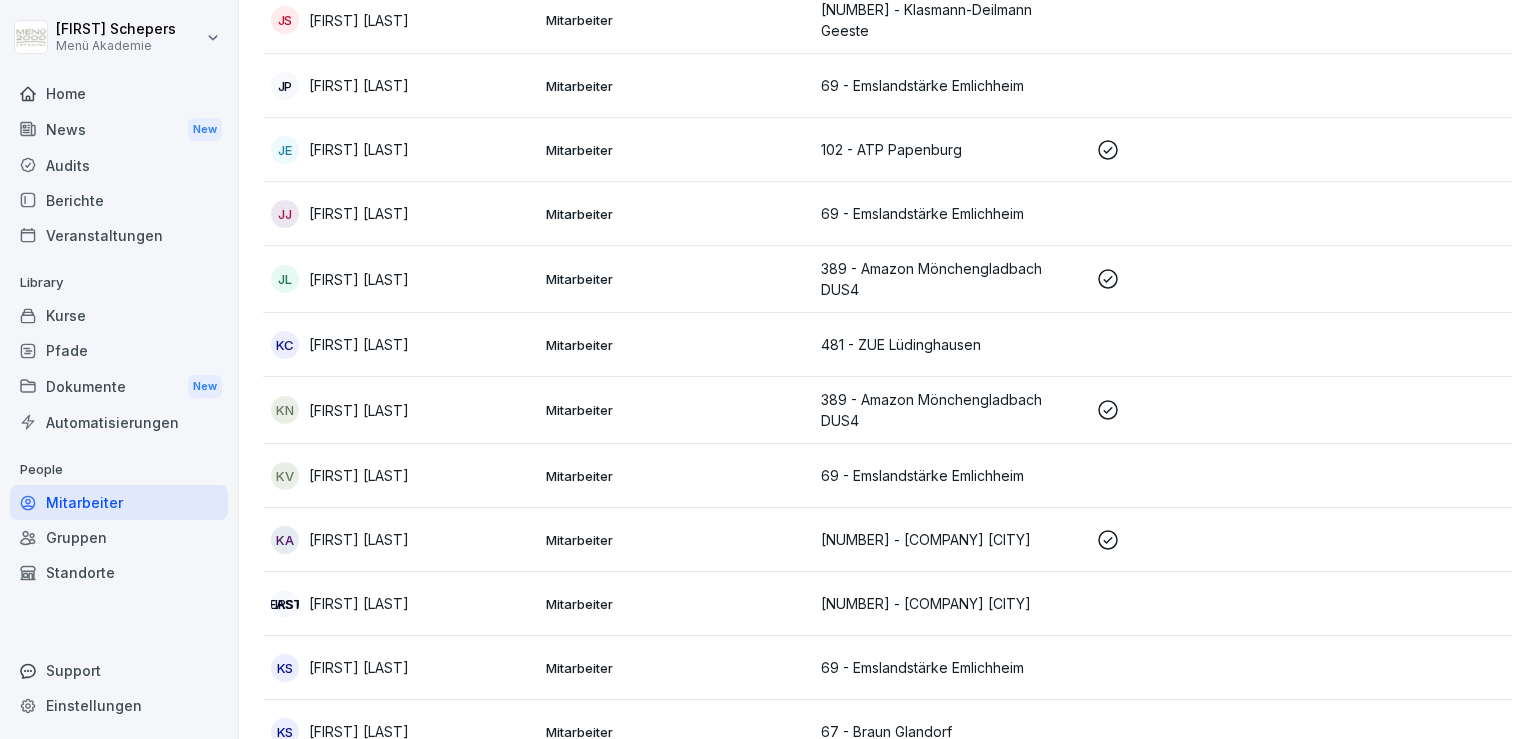 scroll, scrollTop: 5153, scrollLeft: 0, axis: vertical 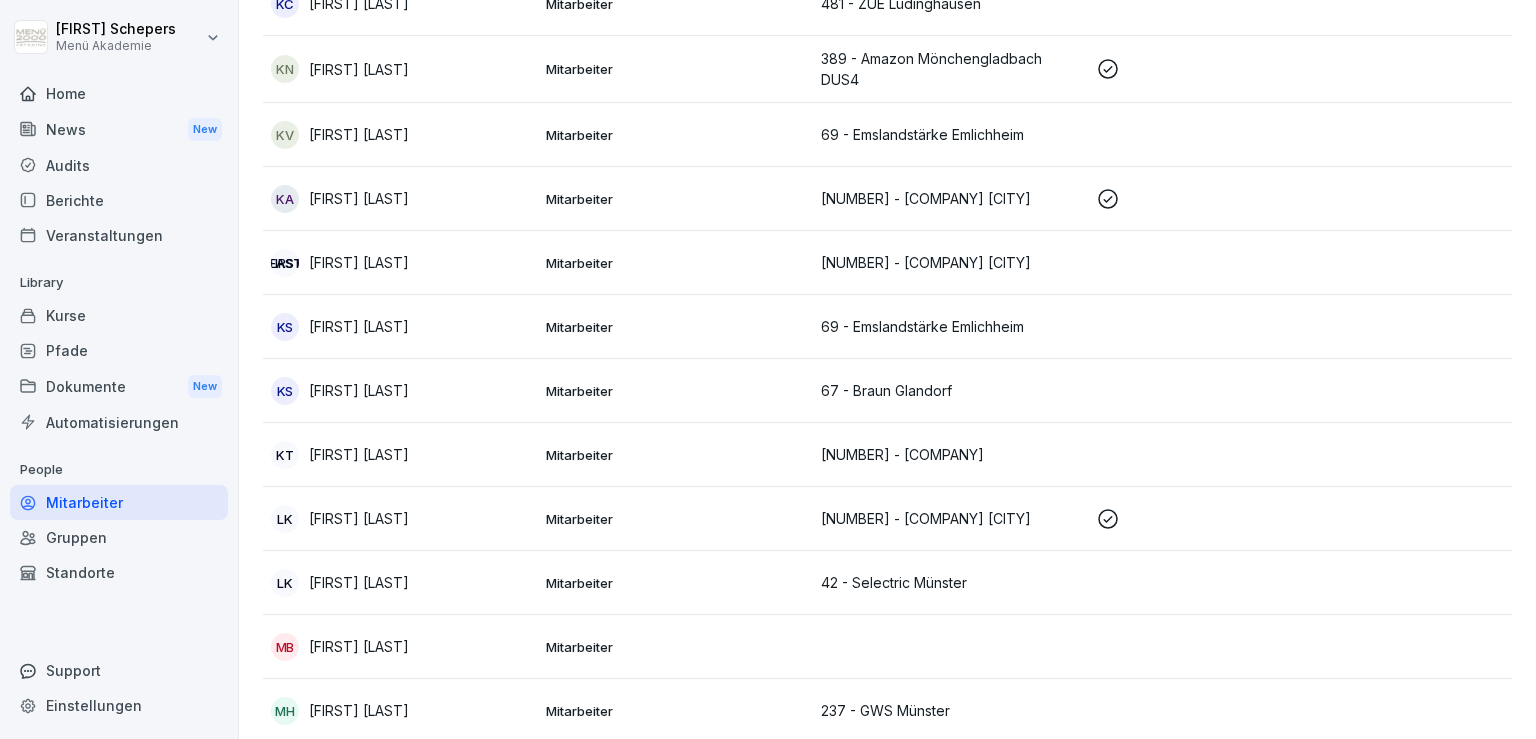 click on "Home" at bounding box center (119, 93) 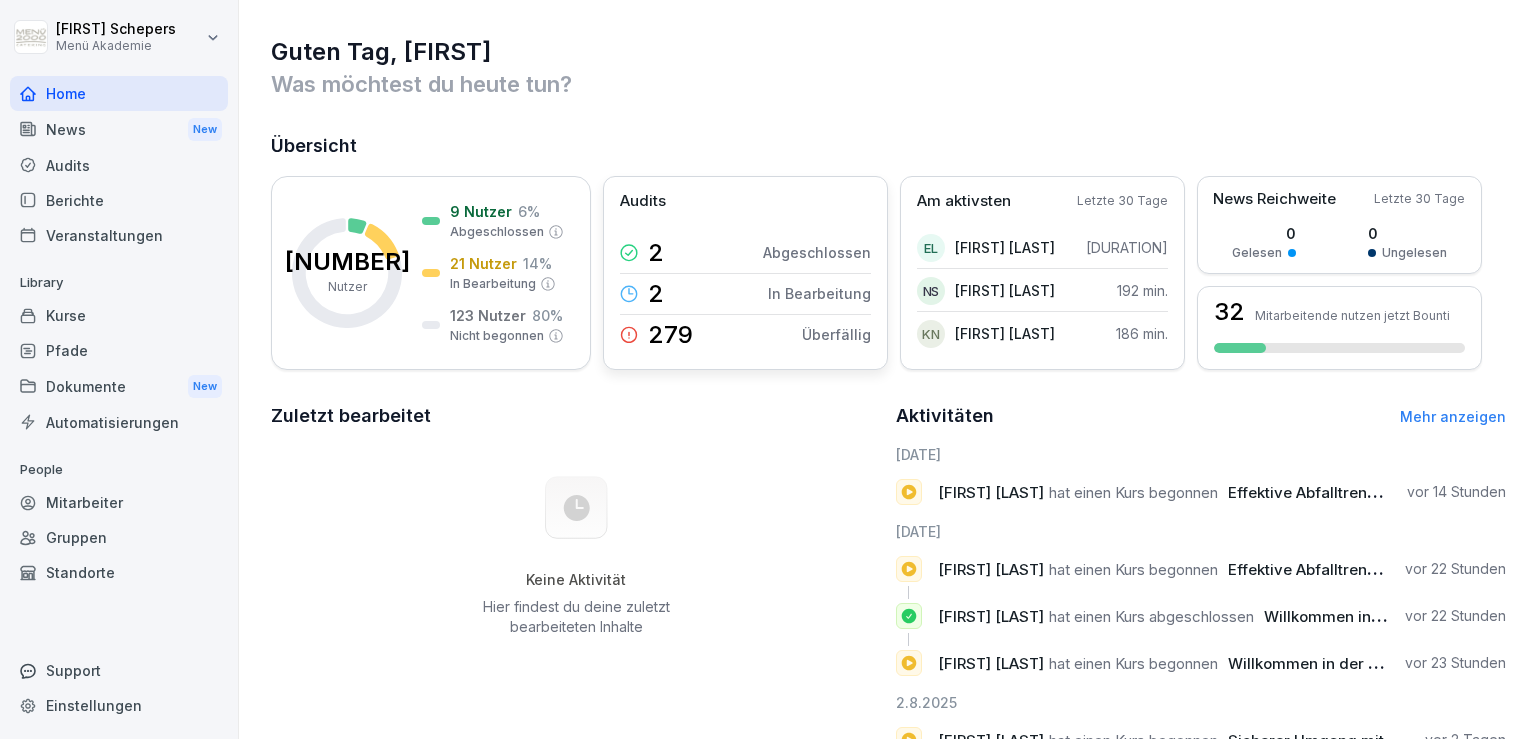 click on "279 Überfällig" at bounding box center [745, 335] 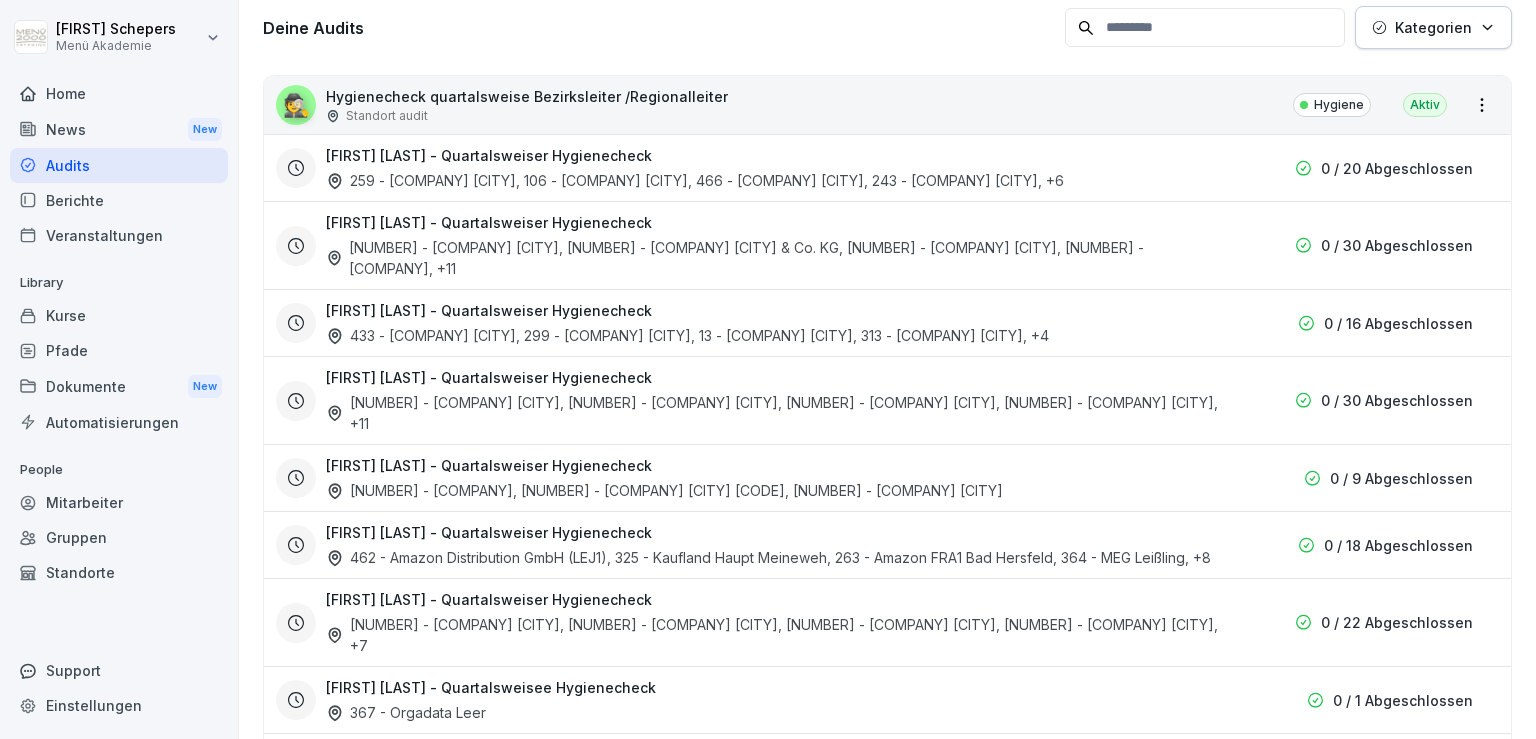 scroll, scrollTop: 0, scrollLeft: 0, axis: both 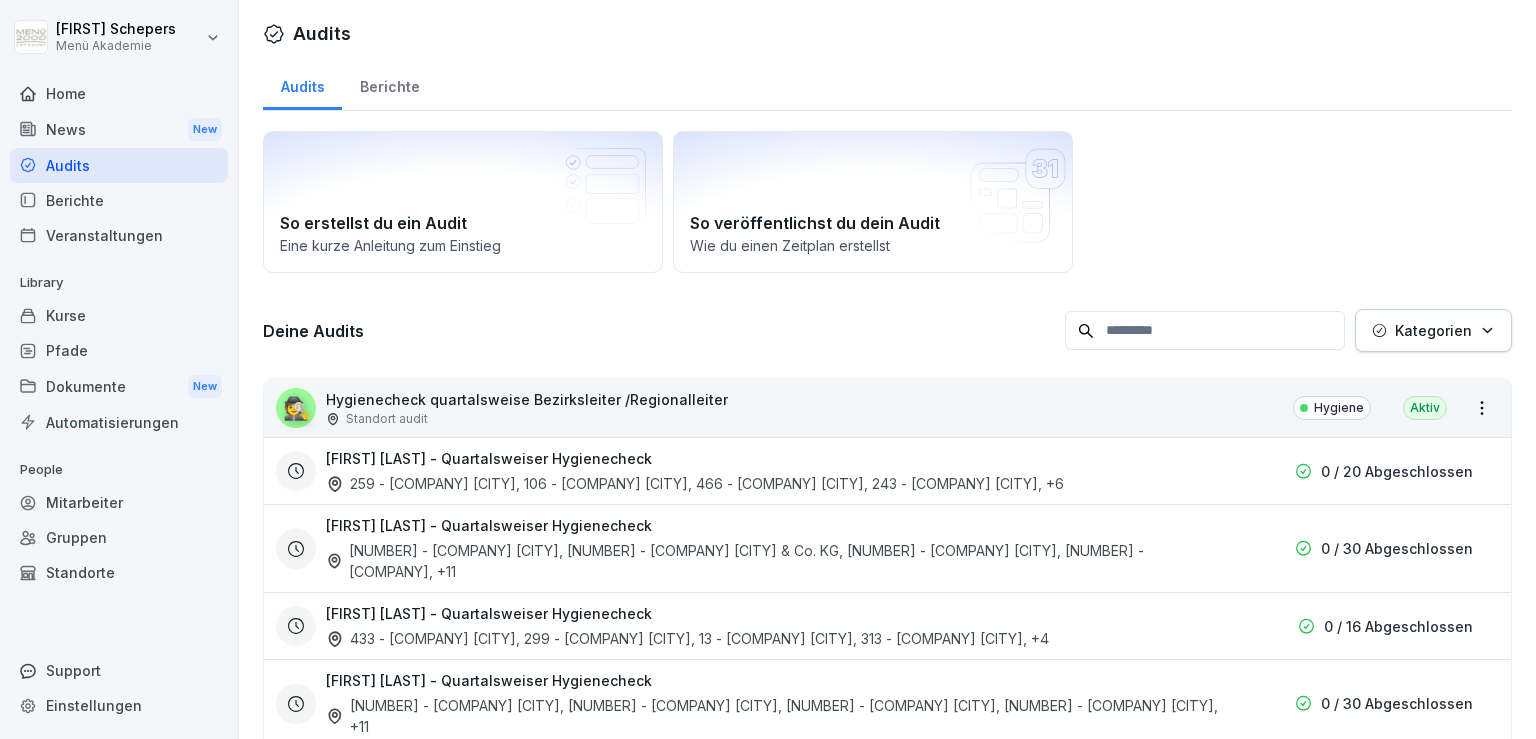 click on "News New" at bounding box center [119, 129] 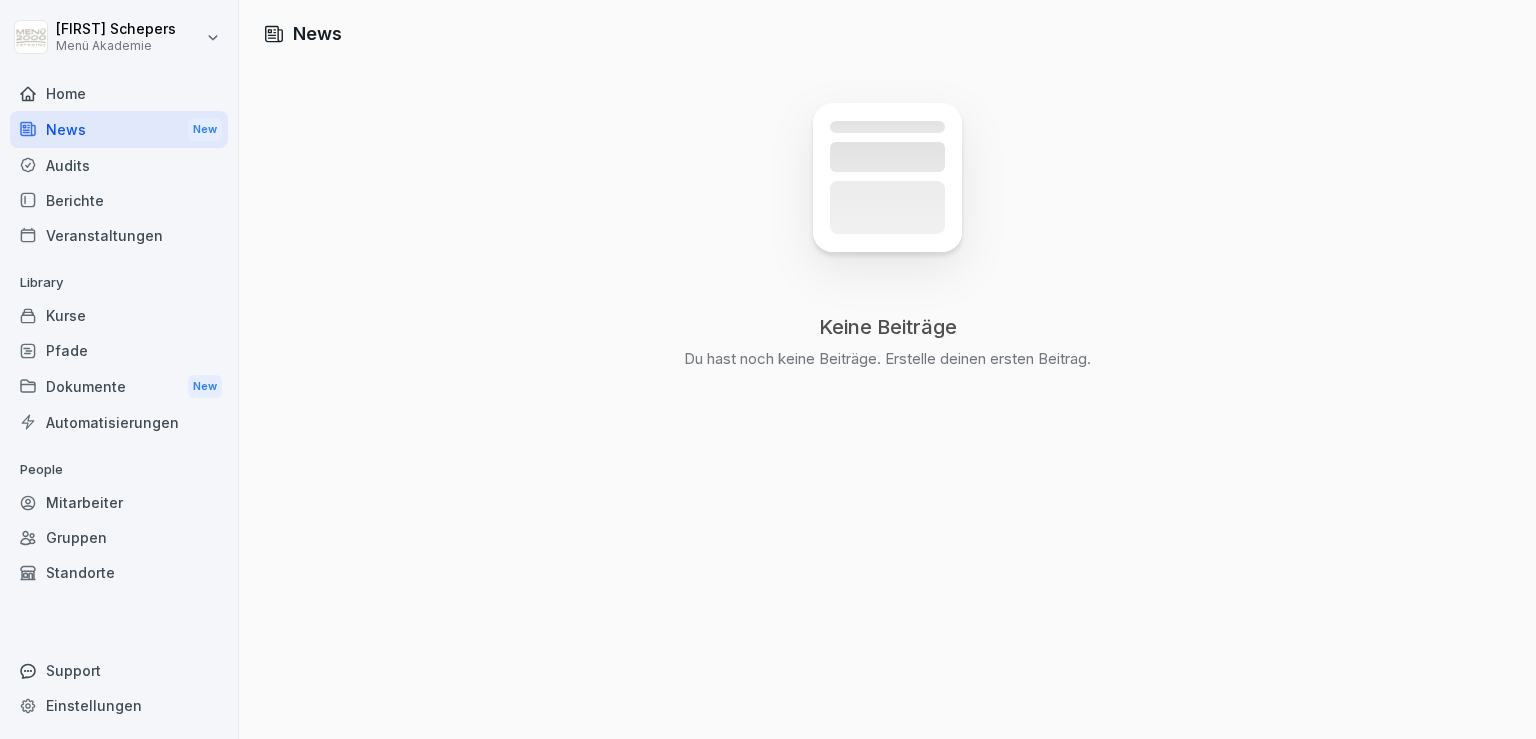 click on "Home" at bounding box center [119, 93] 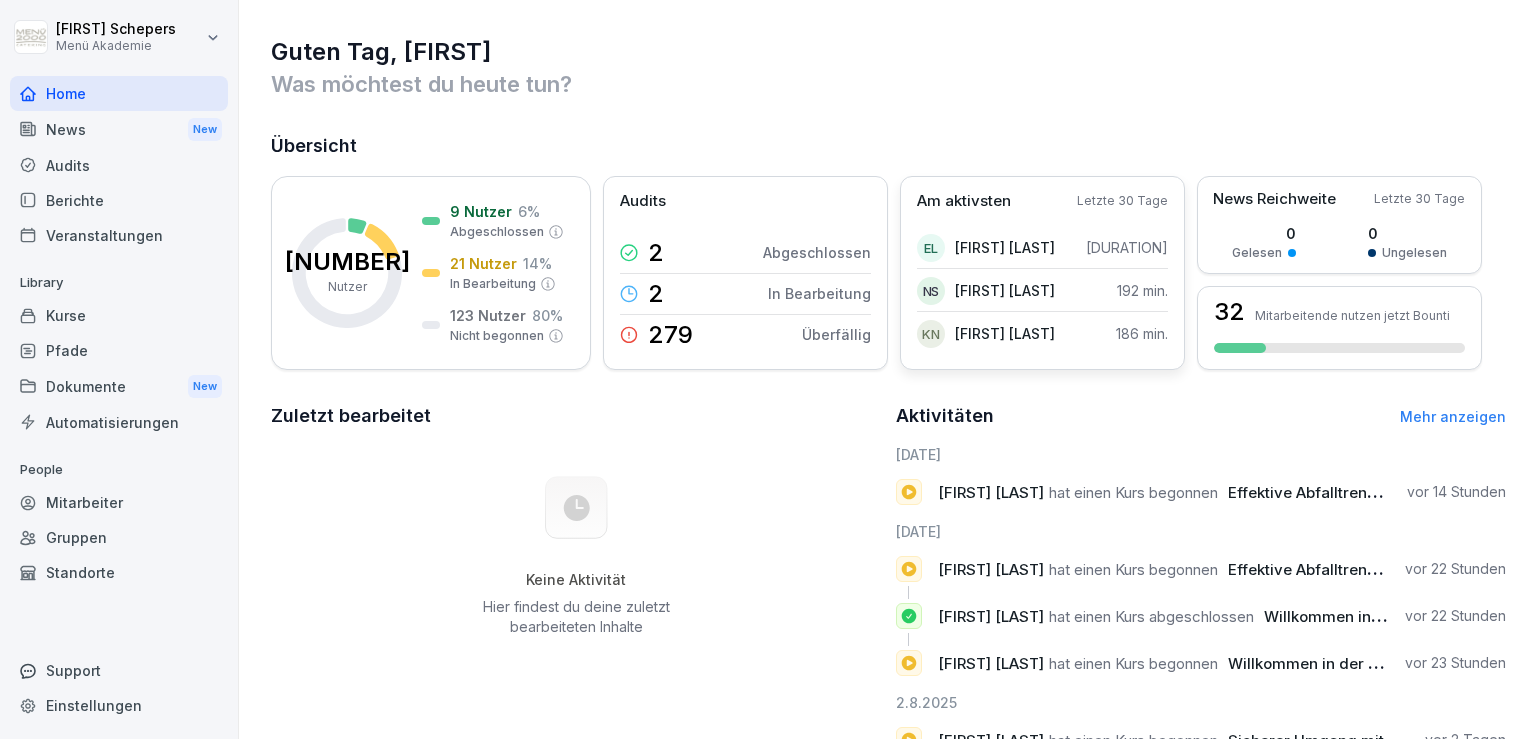 click on "NS [FIRST] [LAST] 192 min." at bounding box center (1042, 291) 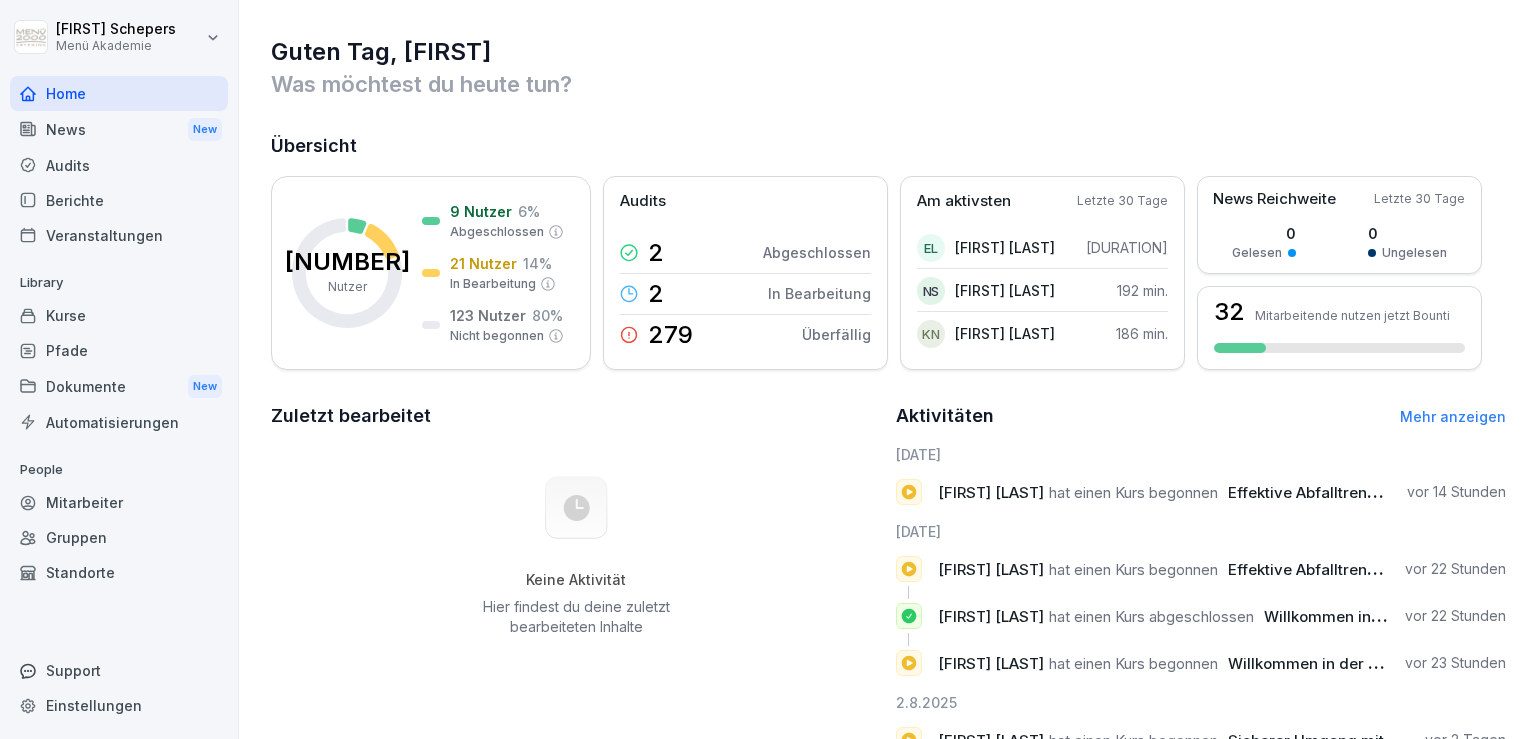 click on "Standorte" at bounding box center [119, 572] 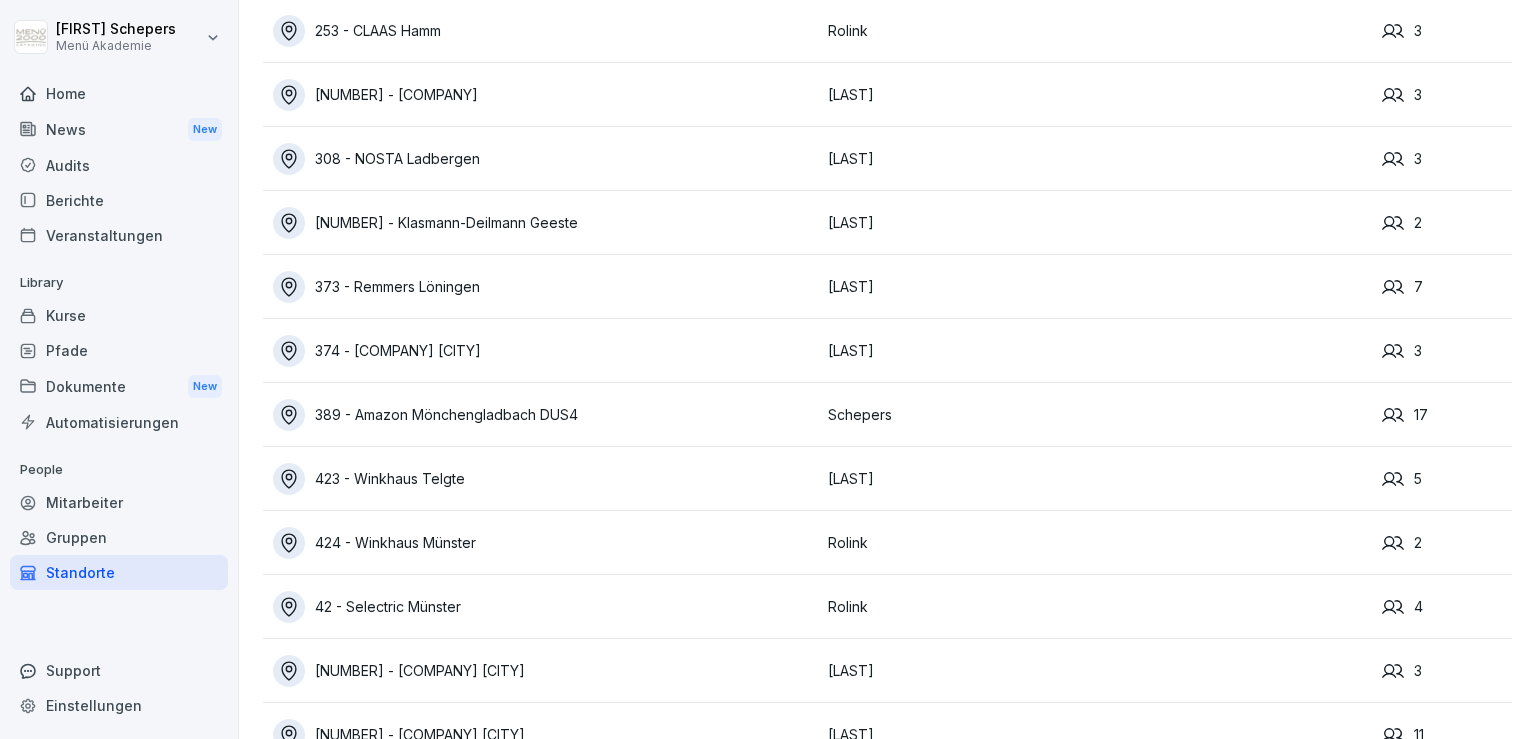scroll, scrollTop: 489, scrollLeft: 0, axis: vertical 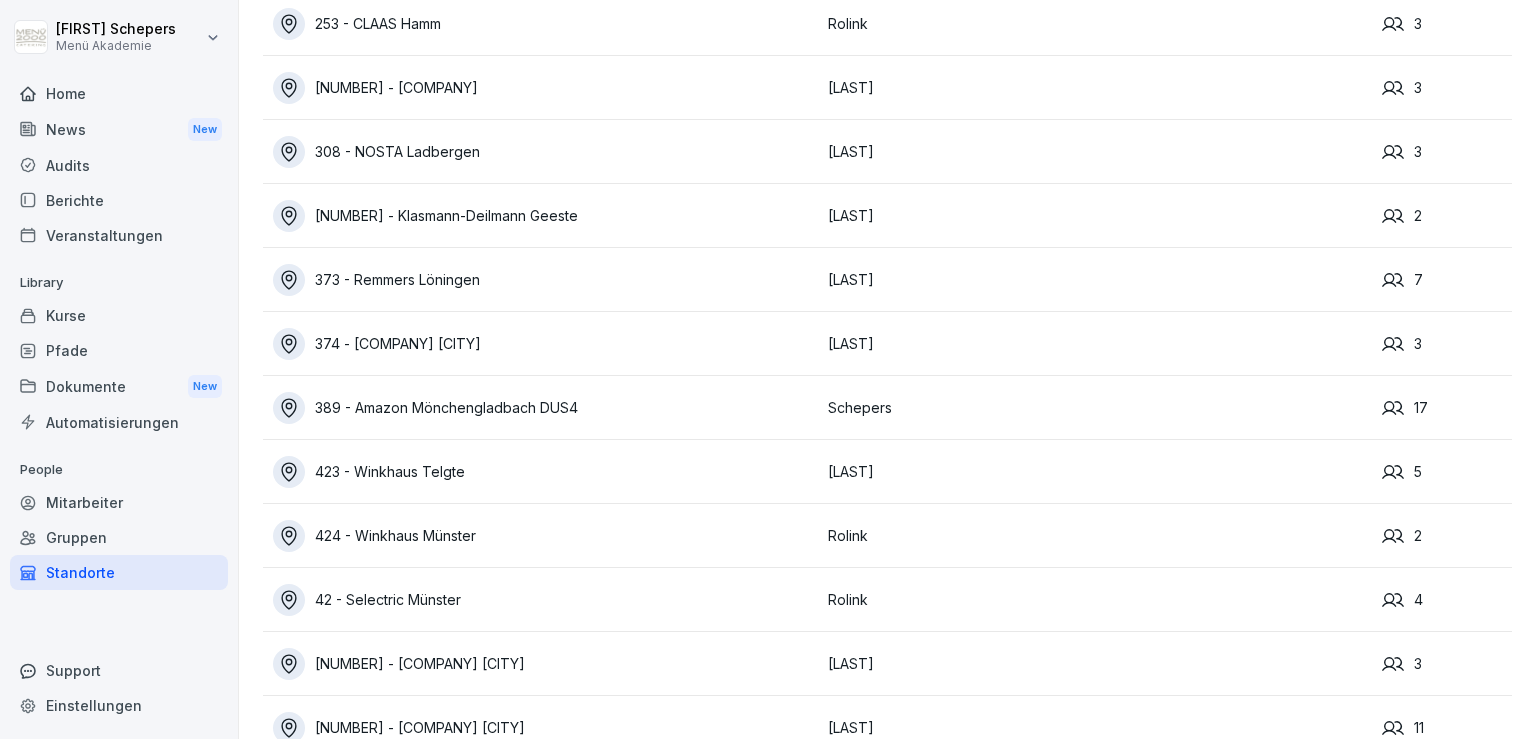 click on "389 - Amazon Mönchengladbach DUS4" at bounding box center (545, 408) 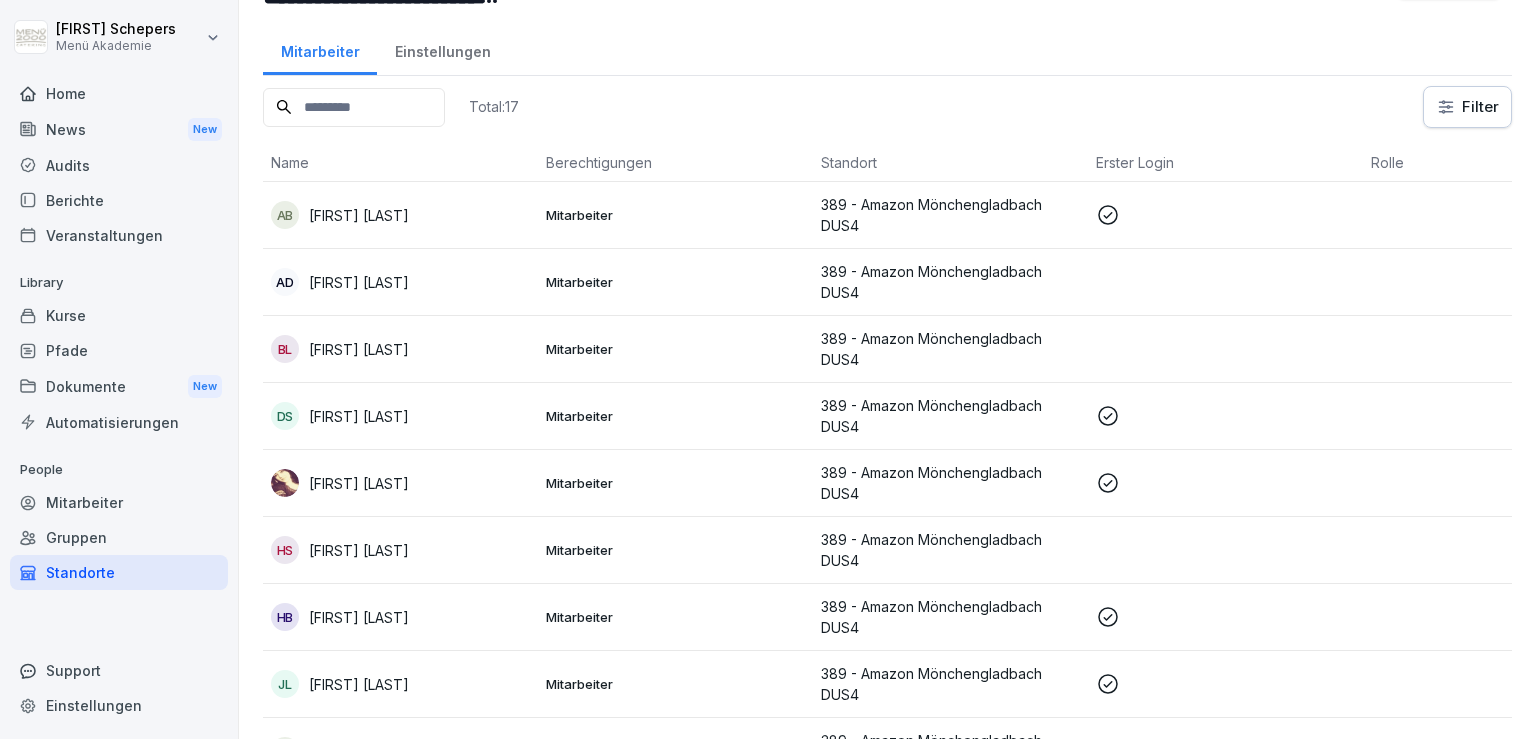 scroll, scrollTop: 70, scrollLeft: 0, axis: vertical 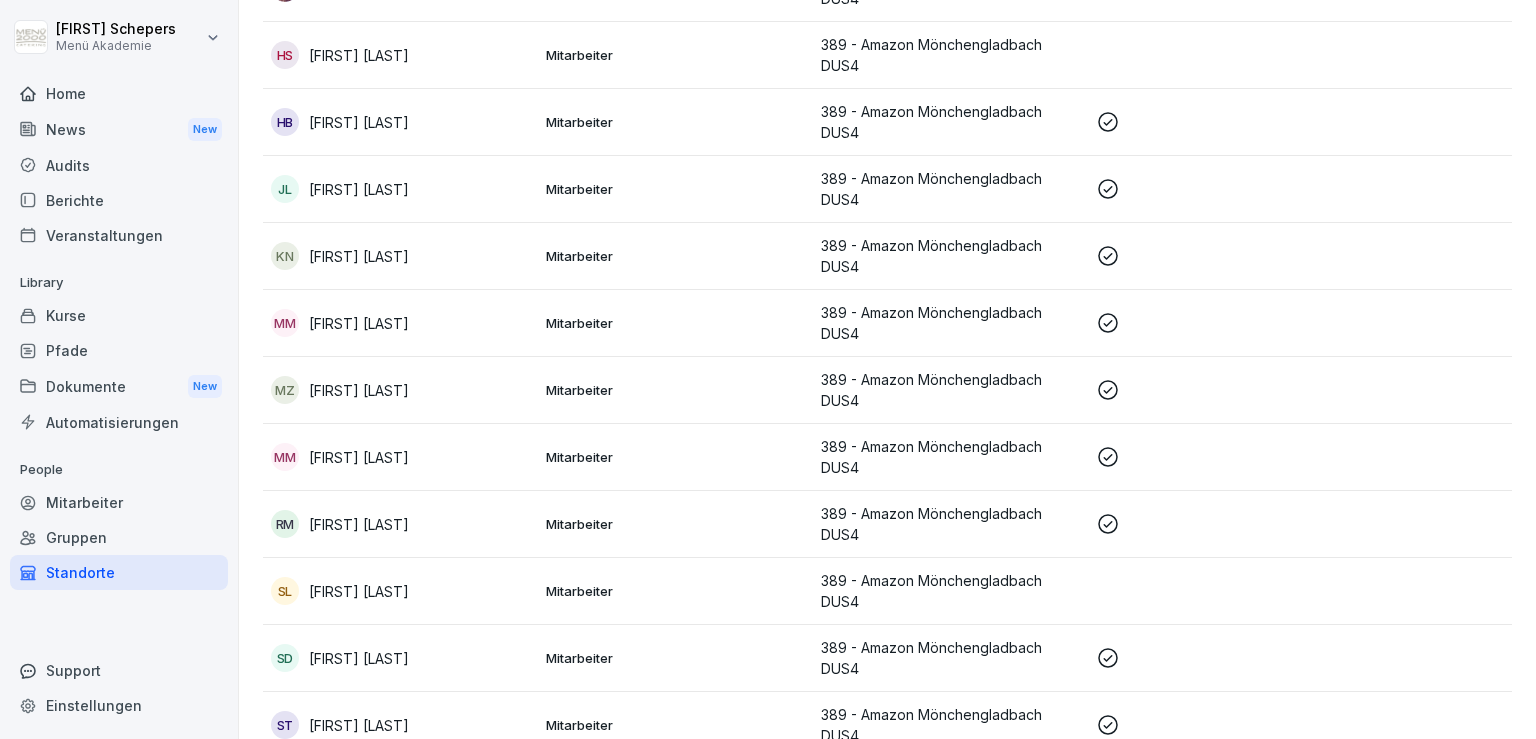 click on "Gruppen" at bounding box center (119, 537) 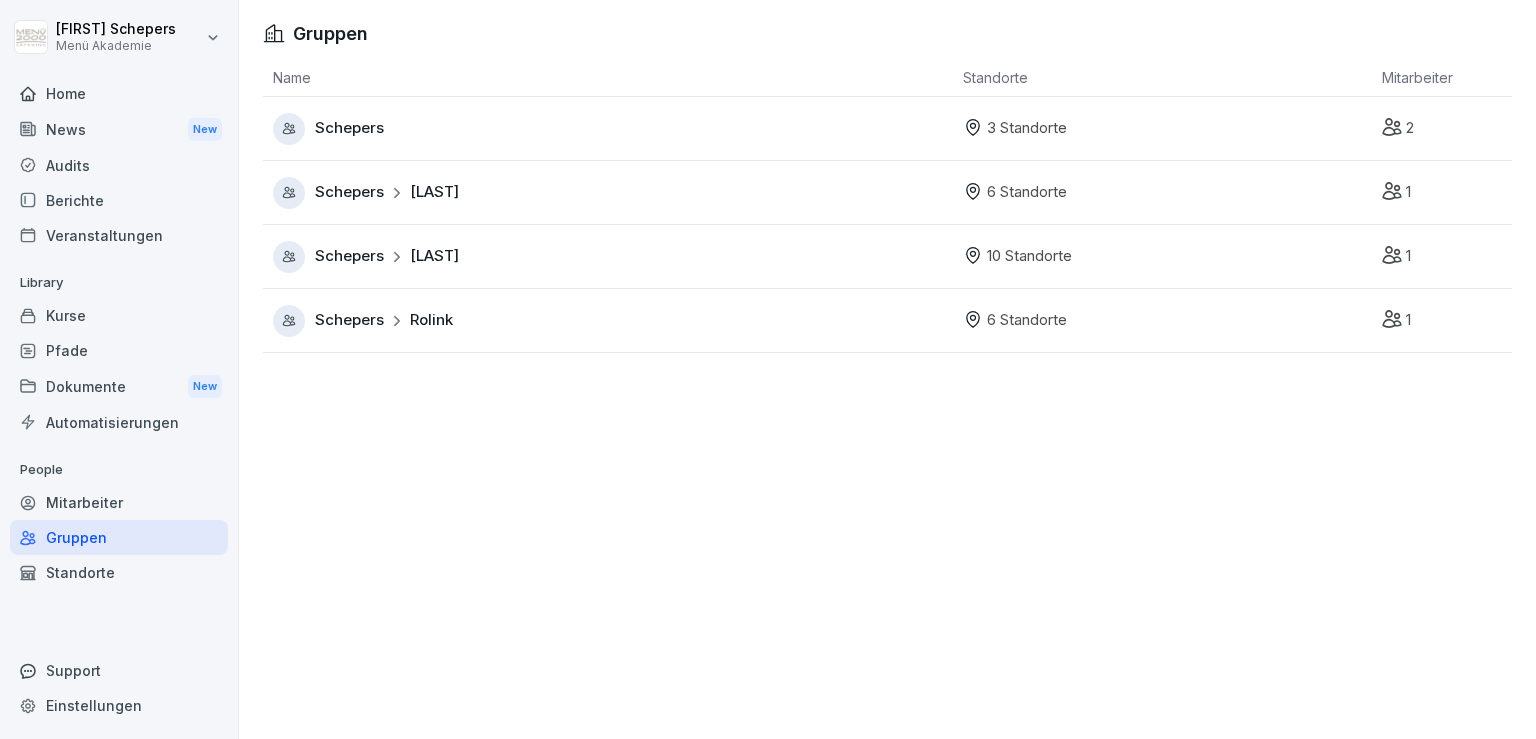 click on "Mitarbeiter" at bounding box center (119, 502) 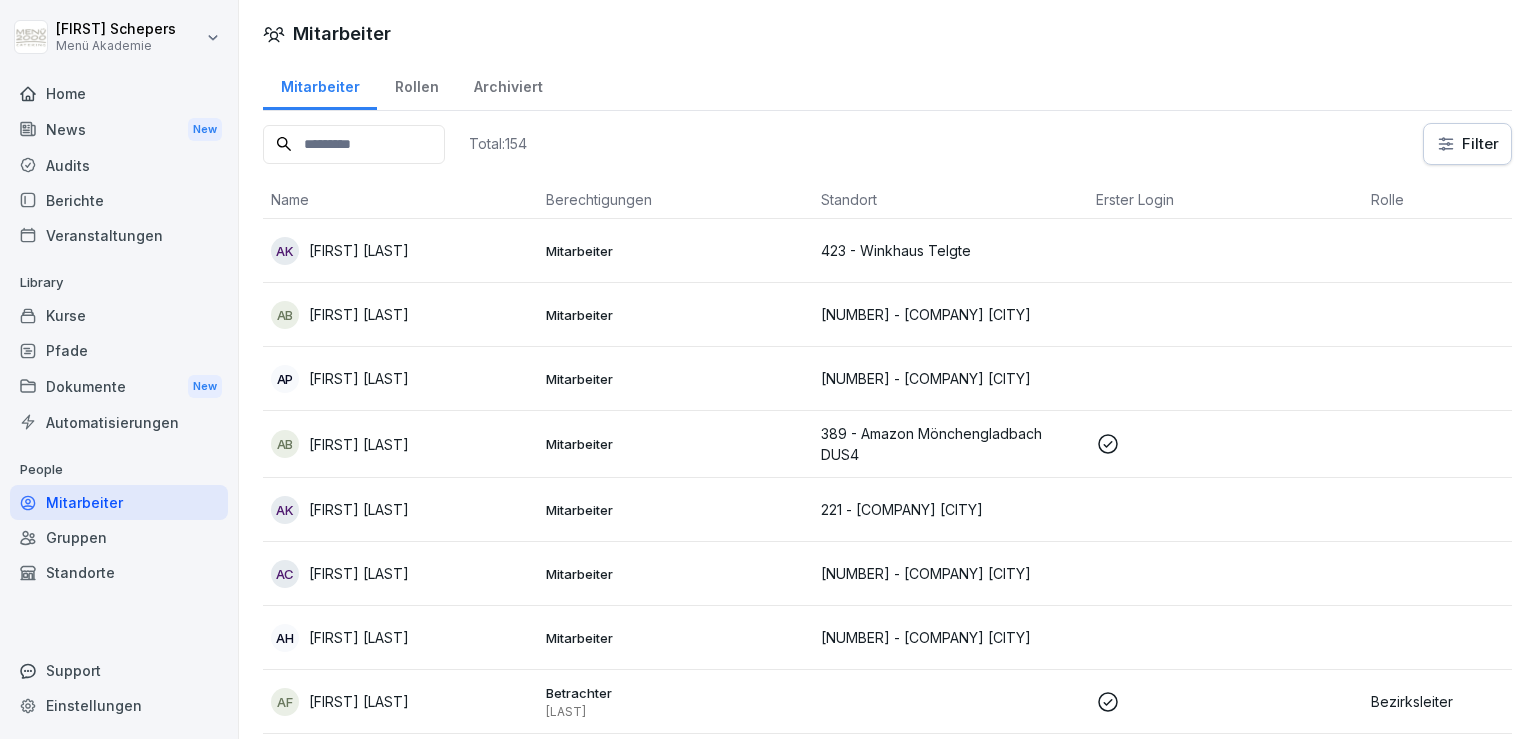 click on "Dokumente New" at bounding box center (119, 386) 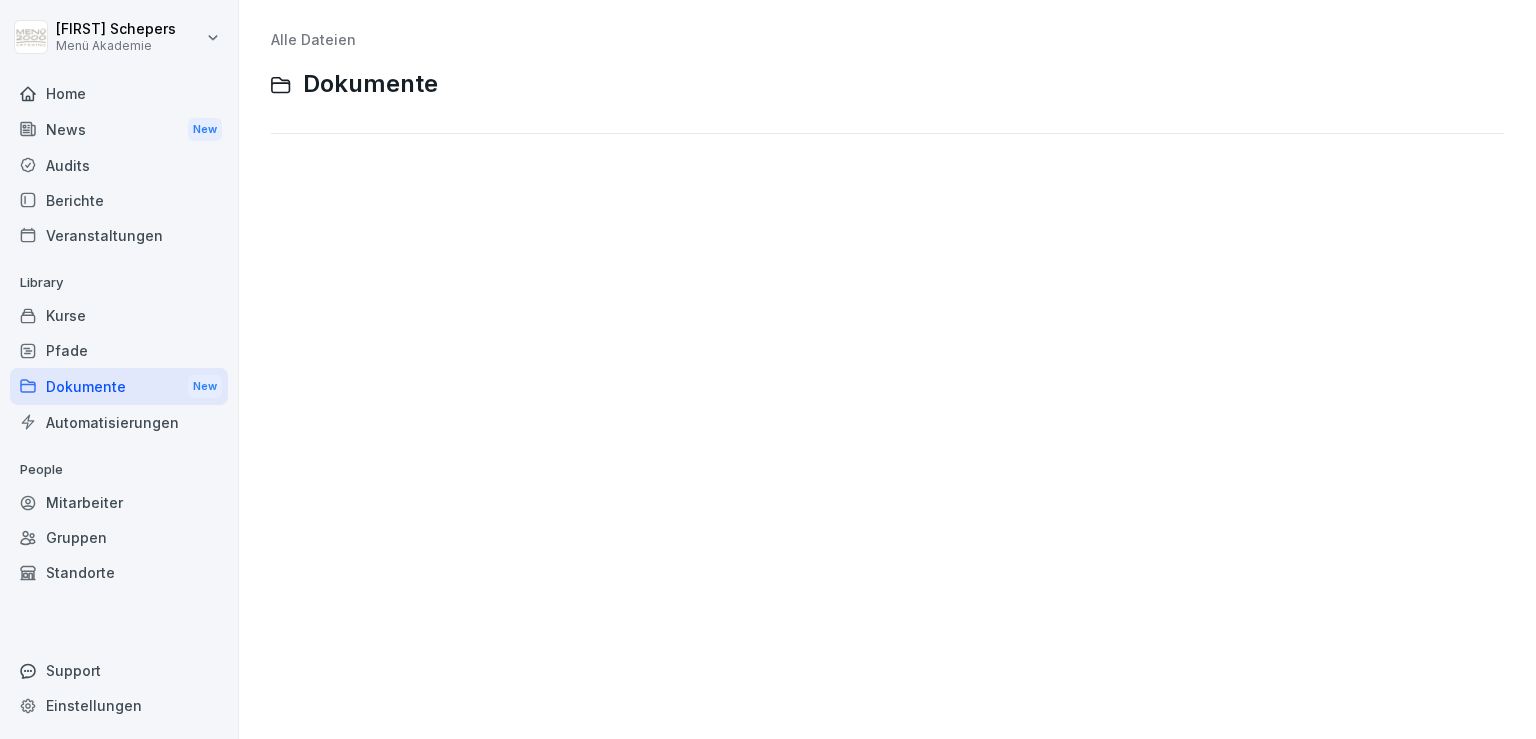 click on "Pfade" at bounding box center (119, 350) 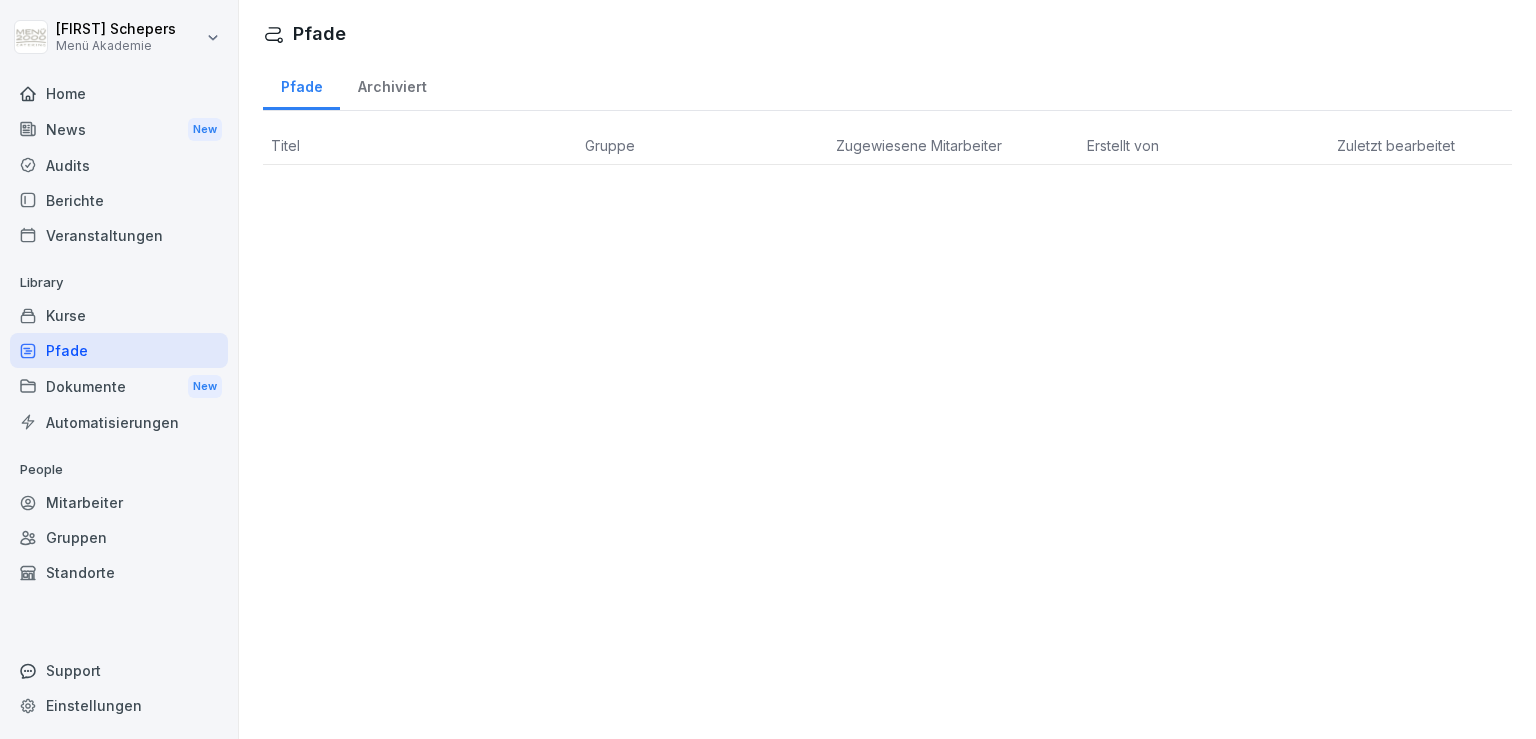 click on "Kurse" at bounding box center [119, 315] 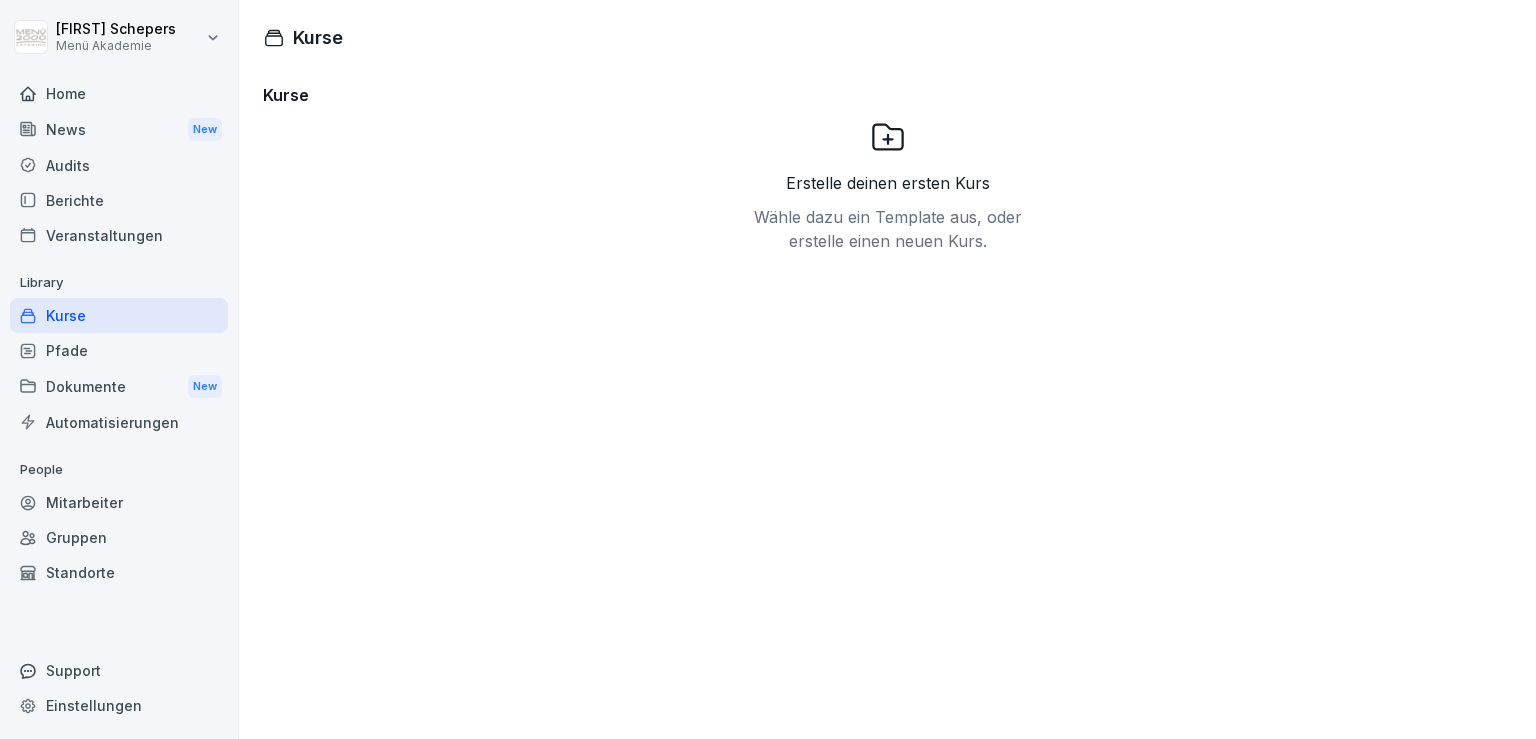click on "Home" at bounding box center [119, 93] 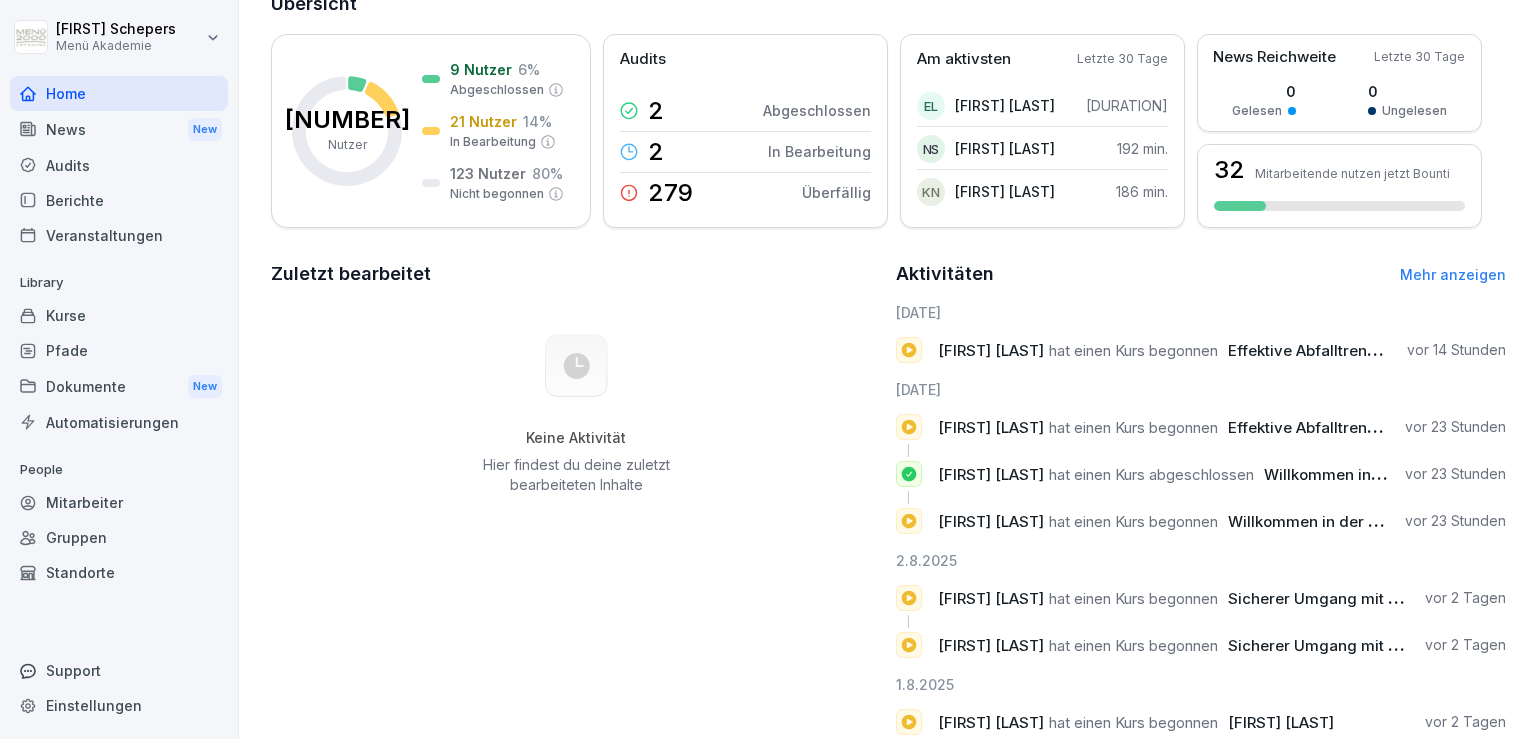 scroll, scrollTop: 254, scrollLeft: 0, axis: vertical 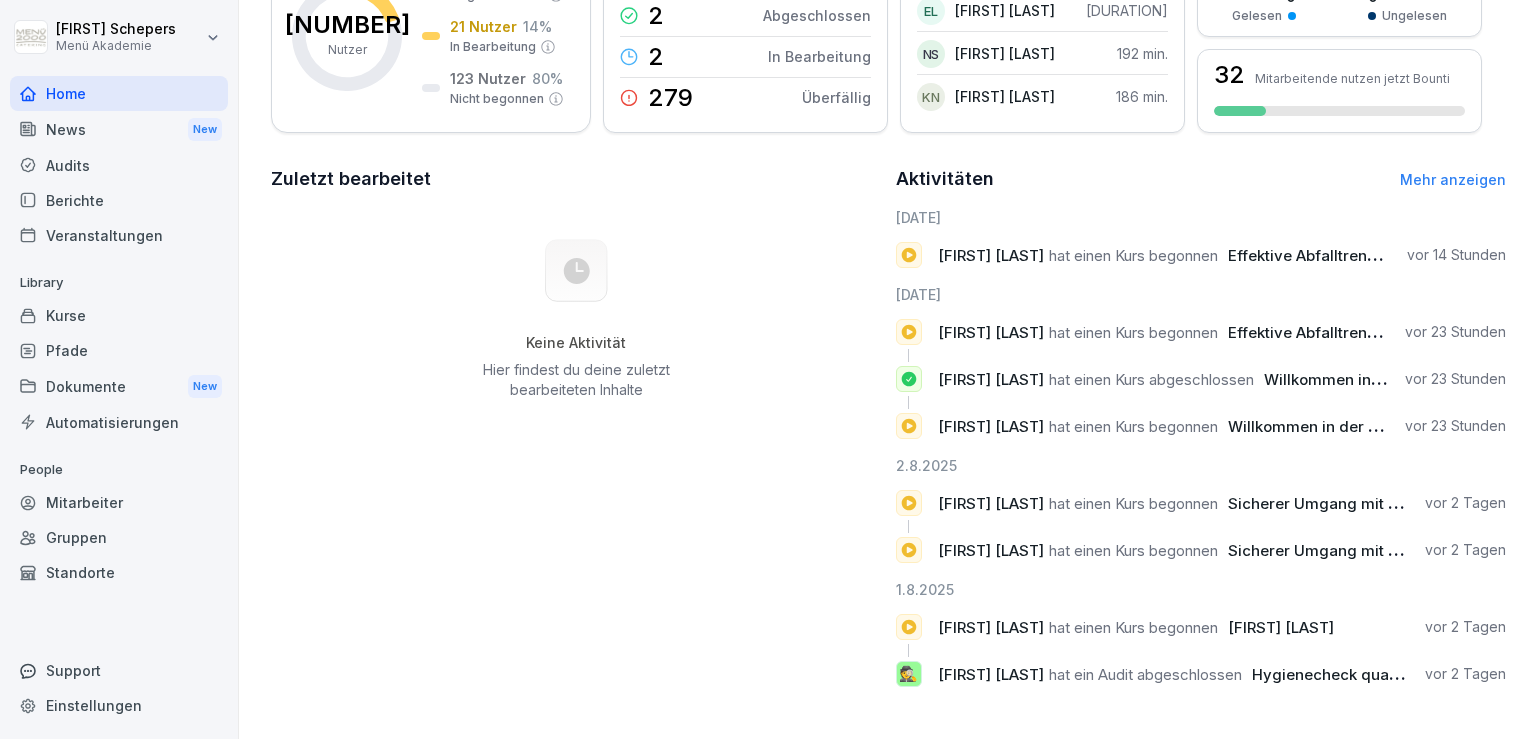 click on "Standorte" at bounding box center [119, 572] 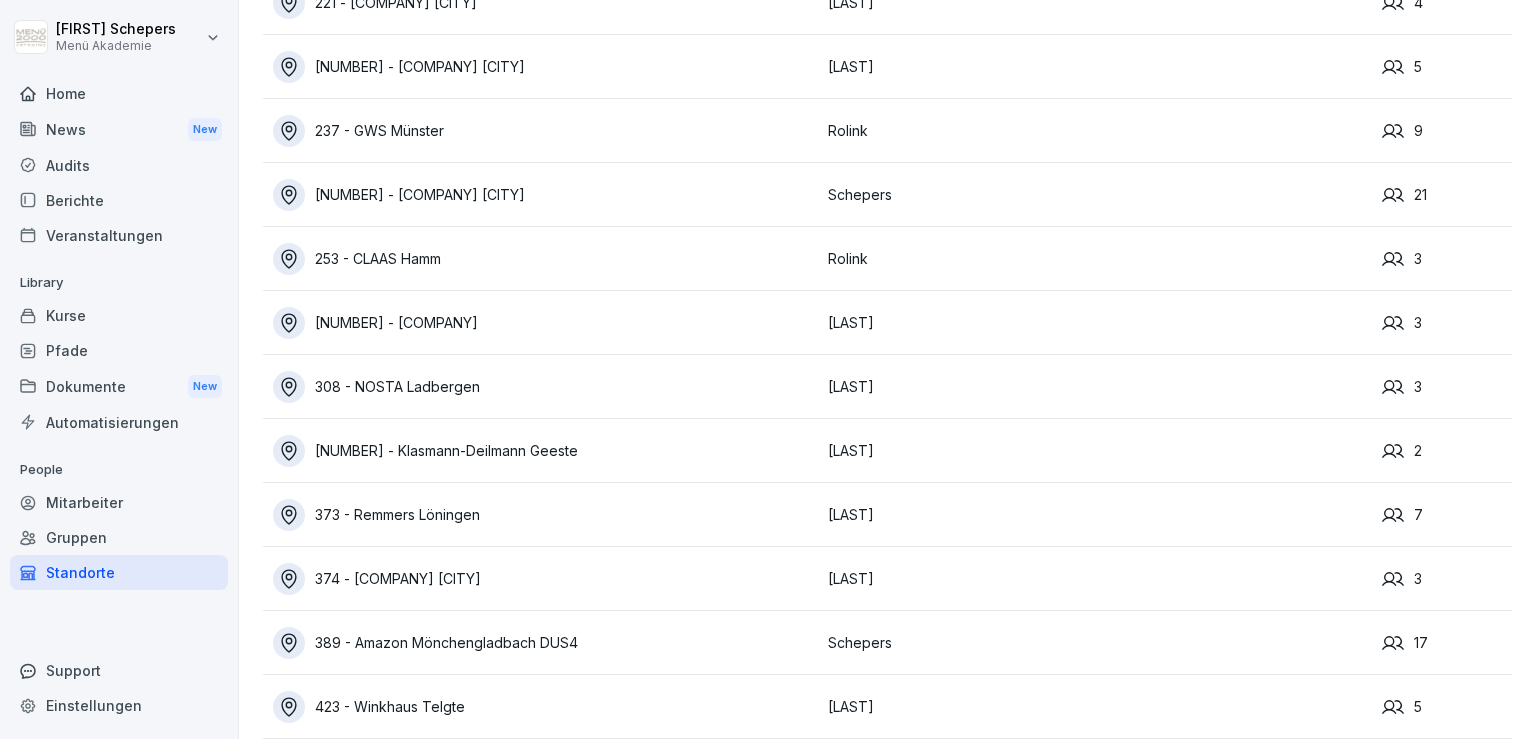 scroll, scrollTop: 0, scrollLeft: 0, axis: both 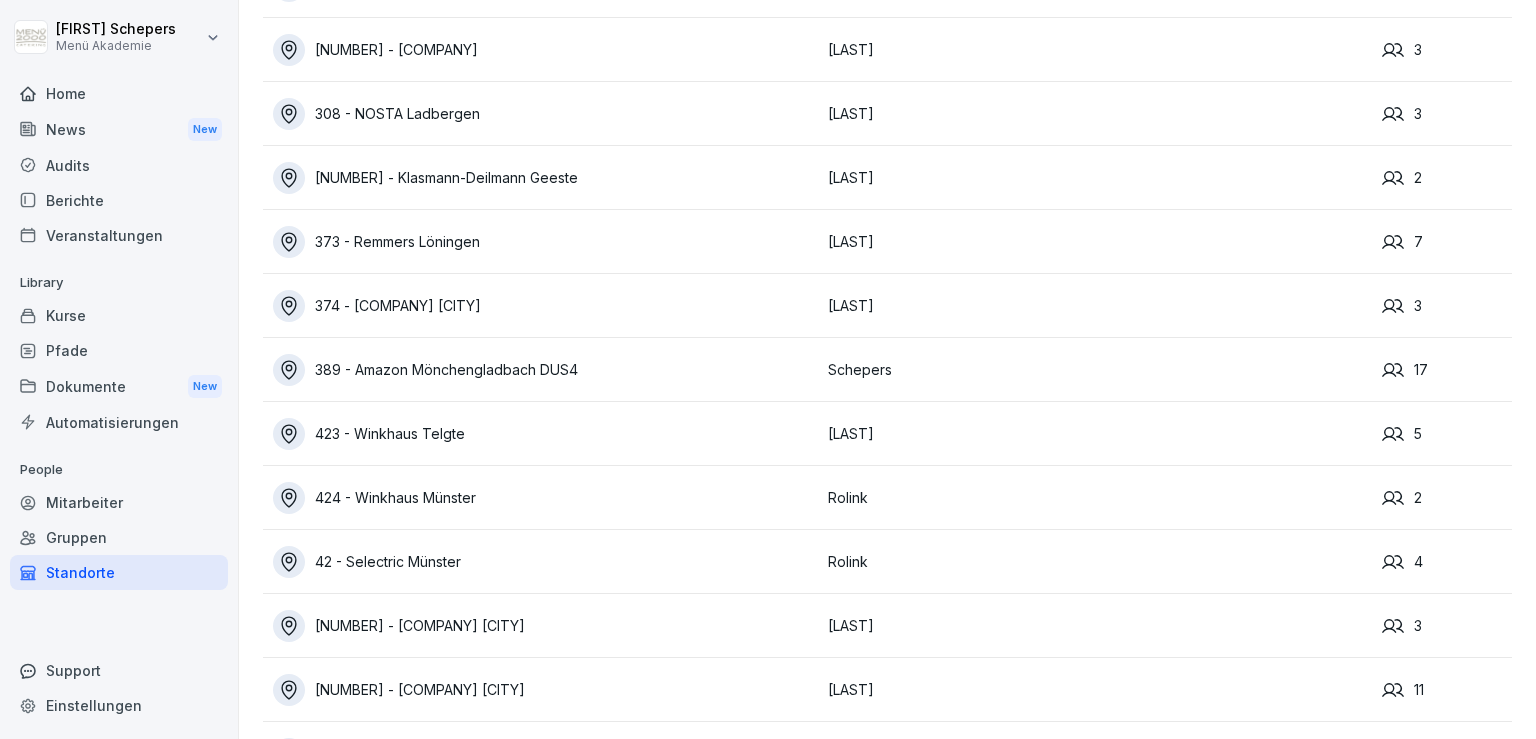 click on "389 - Amazon Mönchengladbach DUS4" at bounding box center [545, 370] 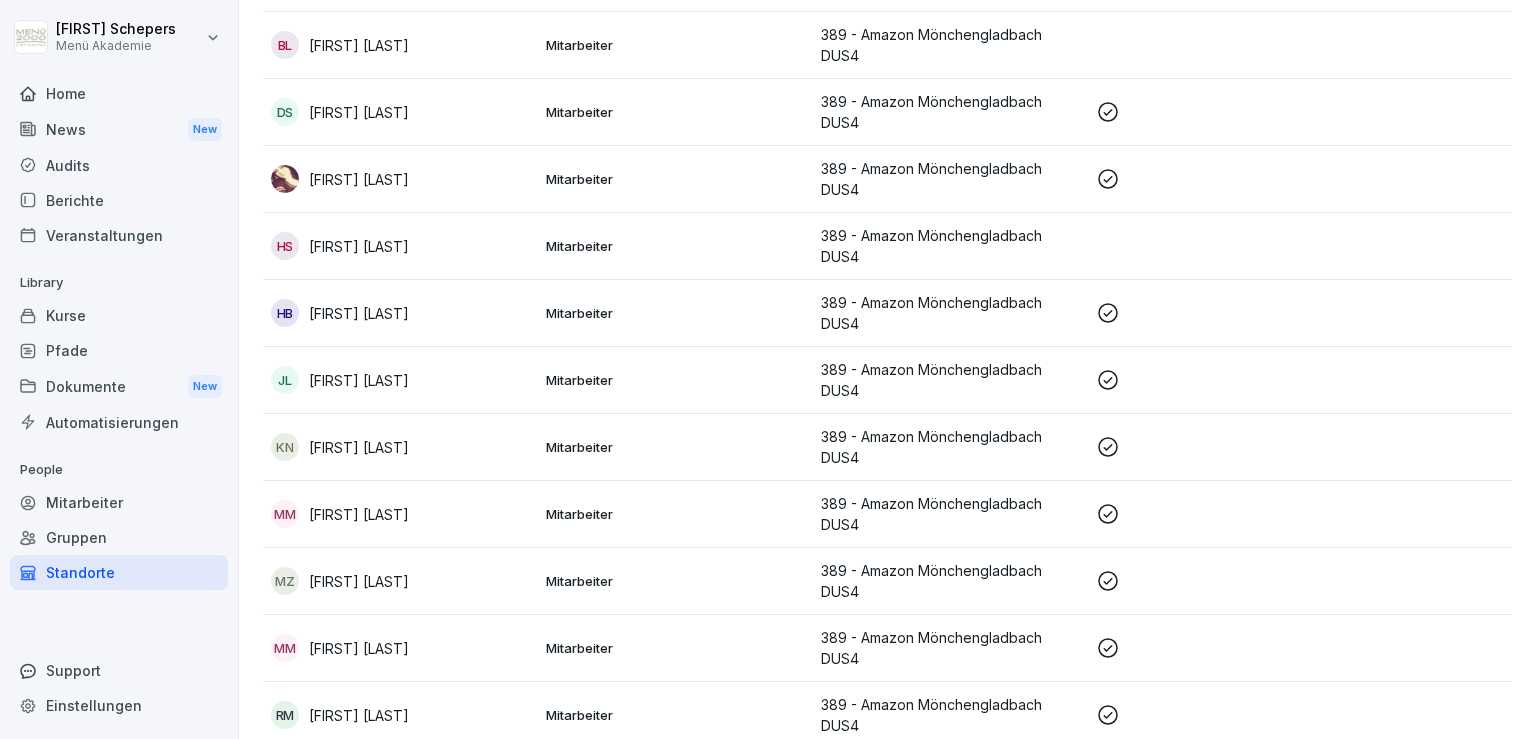 scroll, scrollTop: 386, scrollLeft: 0, axis: vertical 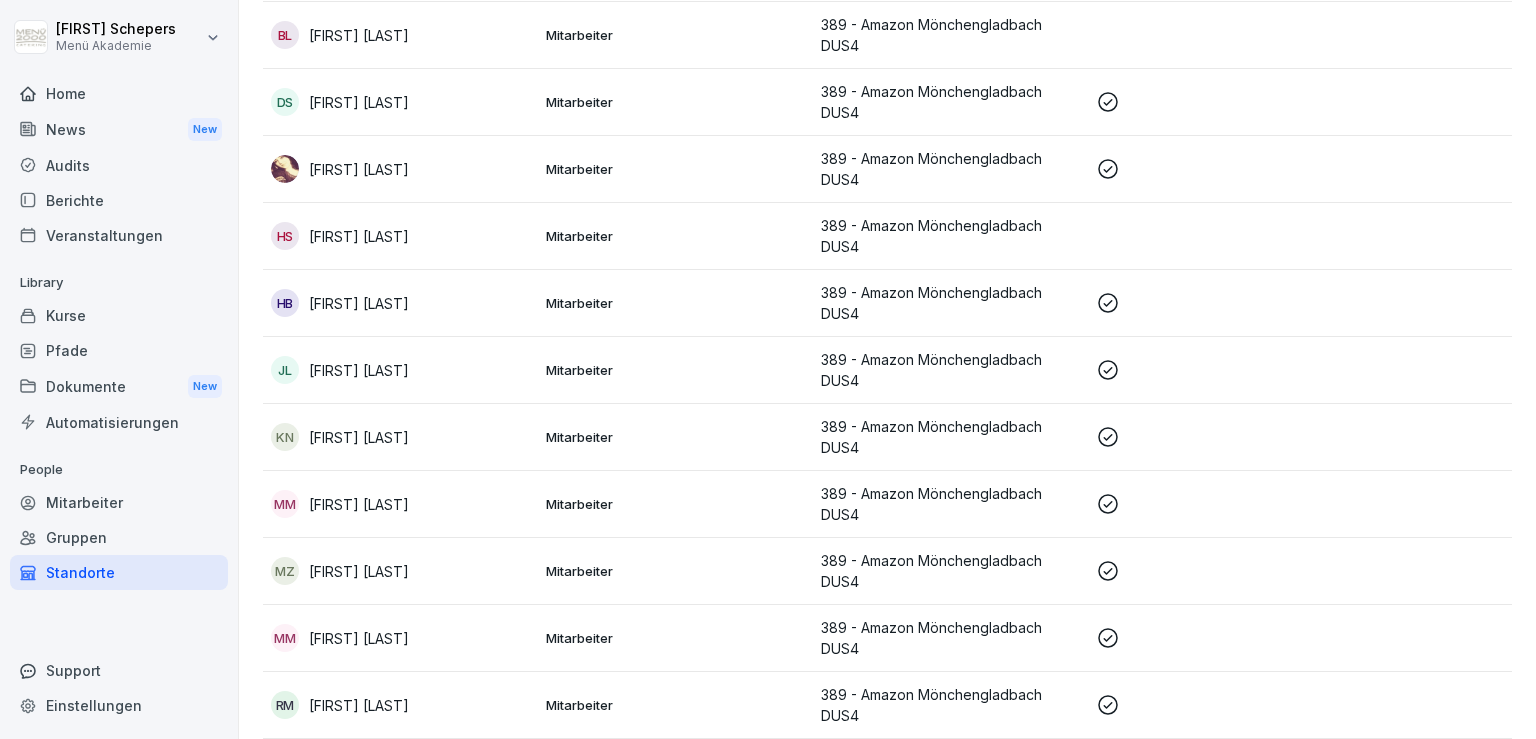 click on "[FIRST] [LAST]" at bounding box center (359, 303) 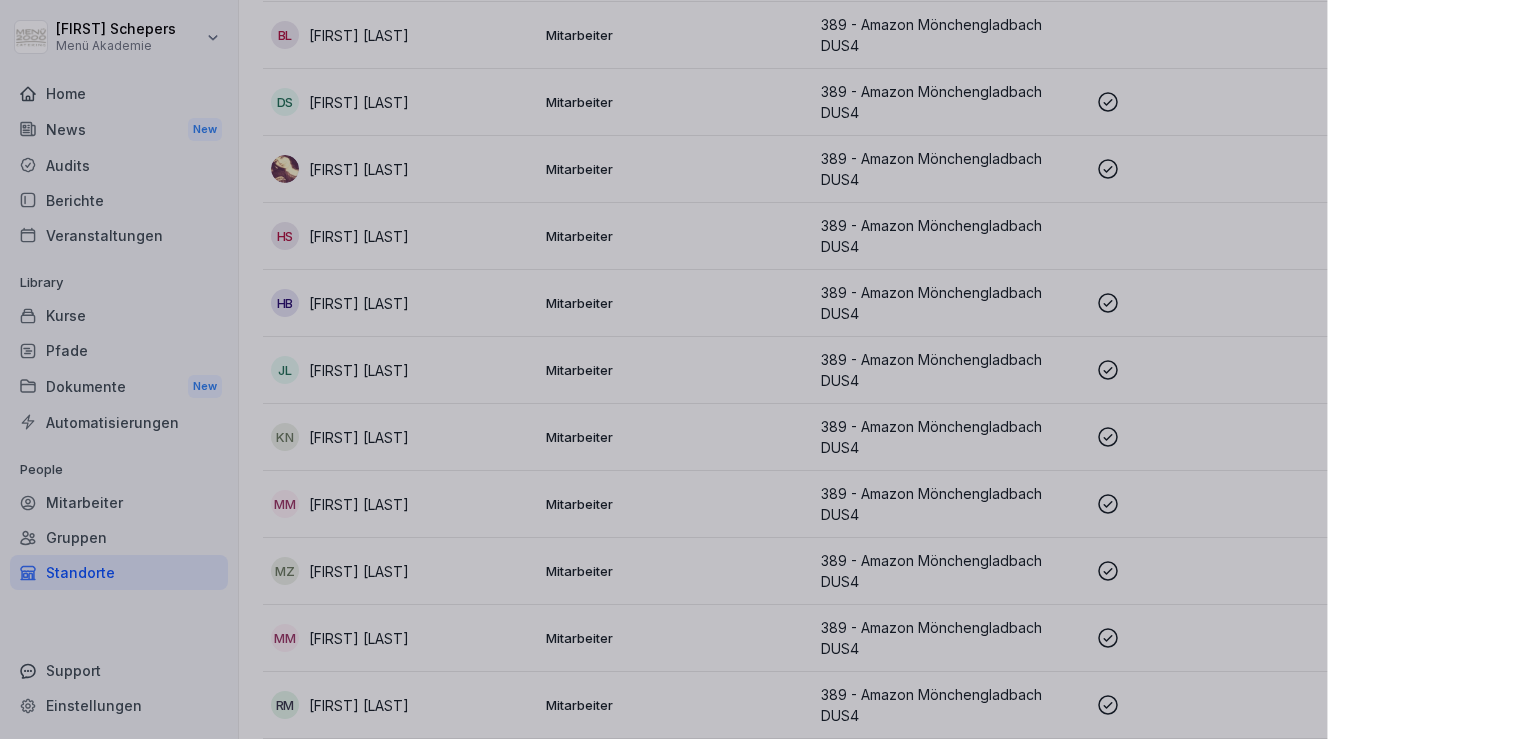 scroll, scrollTop: 386, scrollLeft: 0, axis: vertical 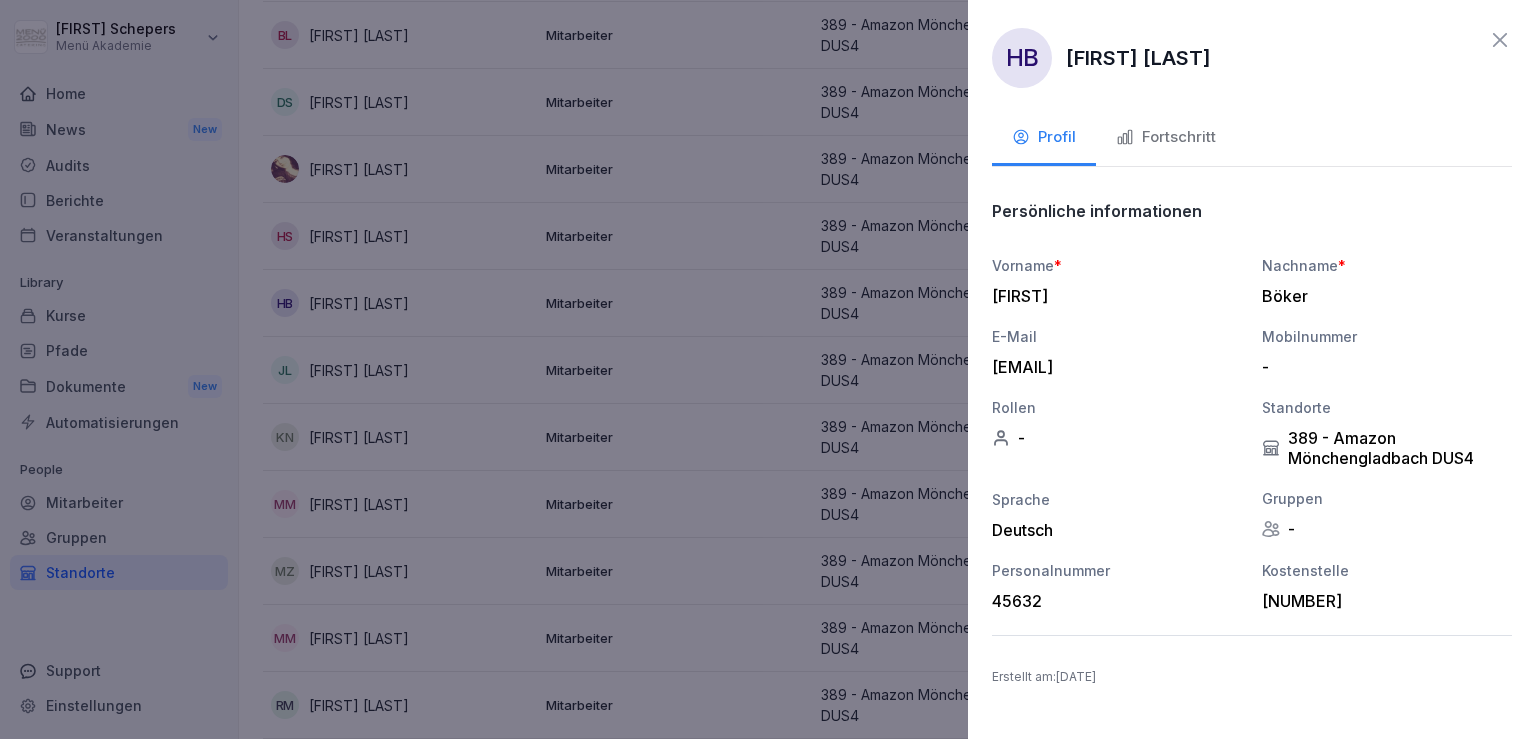 click on "Fortschritt" at bounding box center (1166, 139) 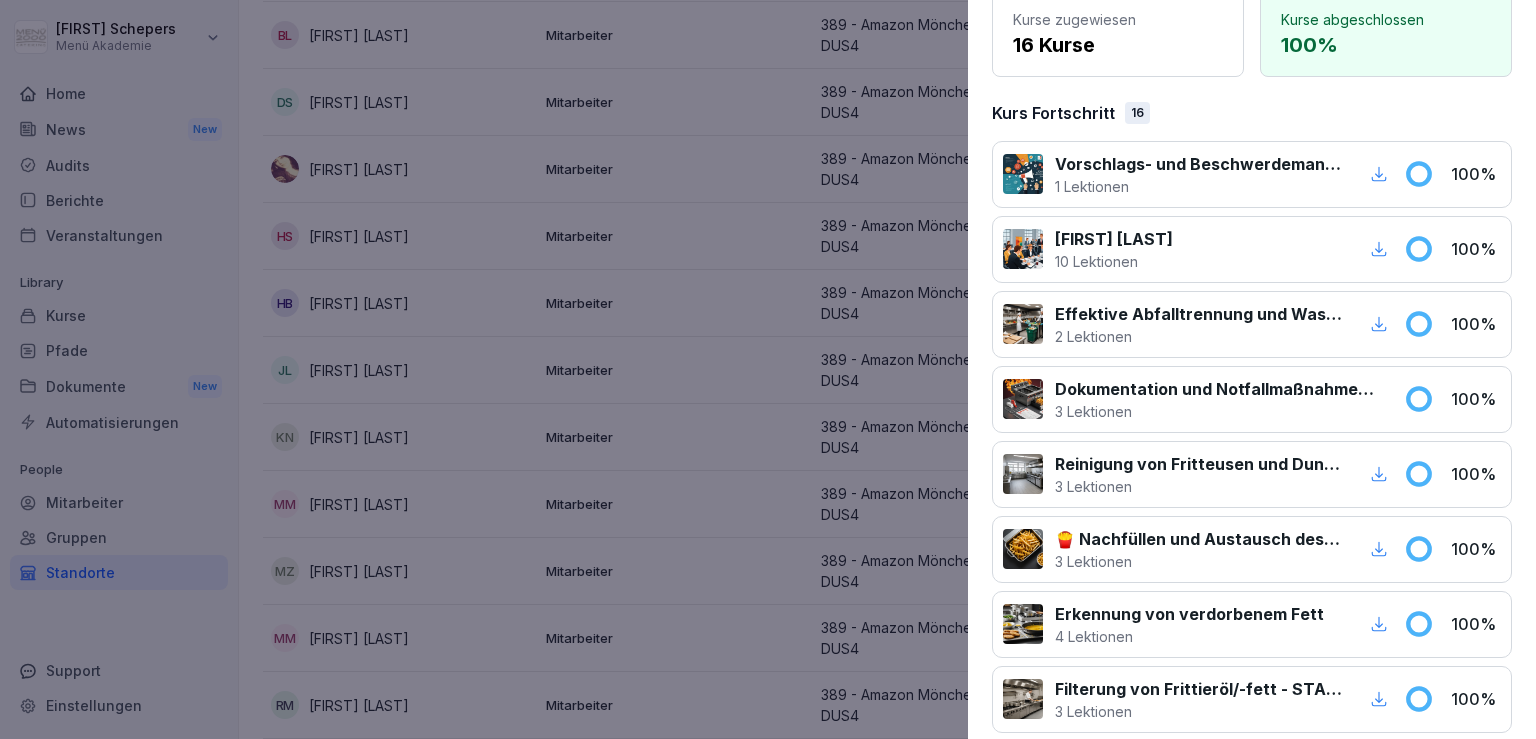 scroll, scrollTop: 0, scrollLeft: 0, axis: both 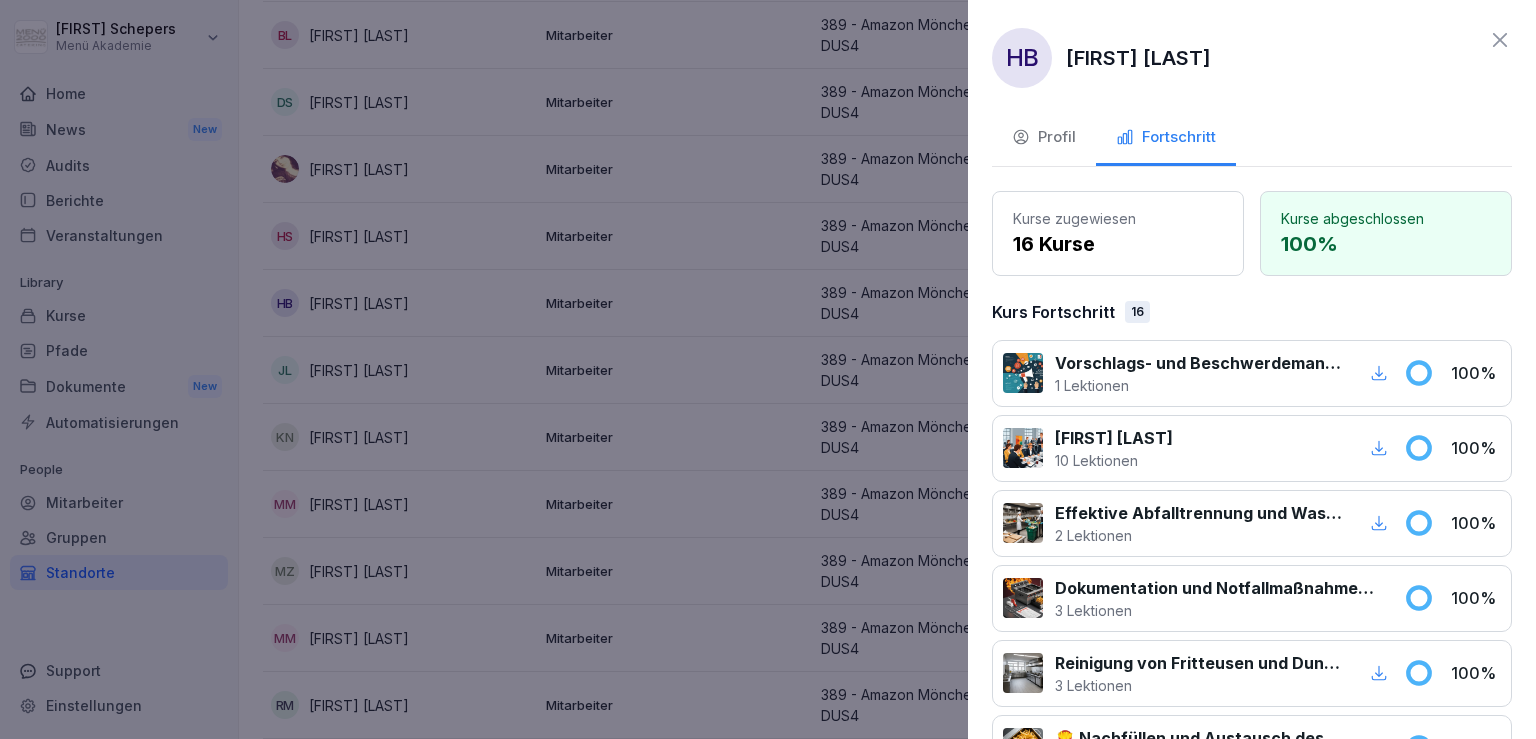 click on "Profil Fortschritt" at bounding box center [1252, 139] 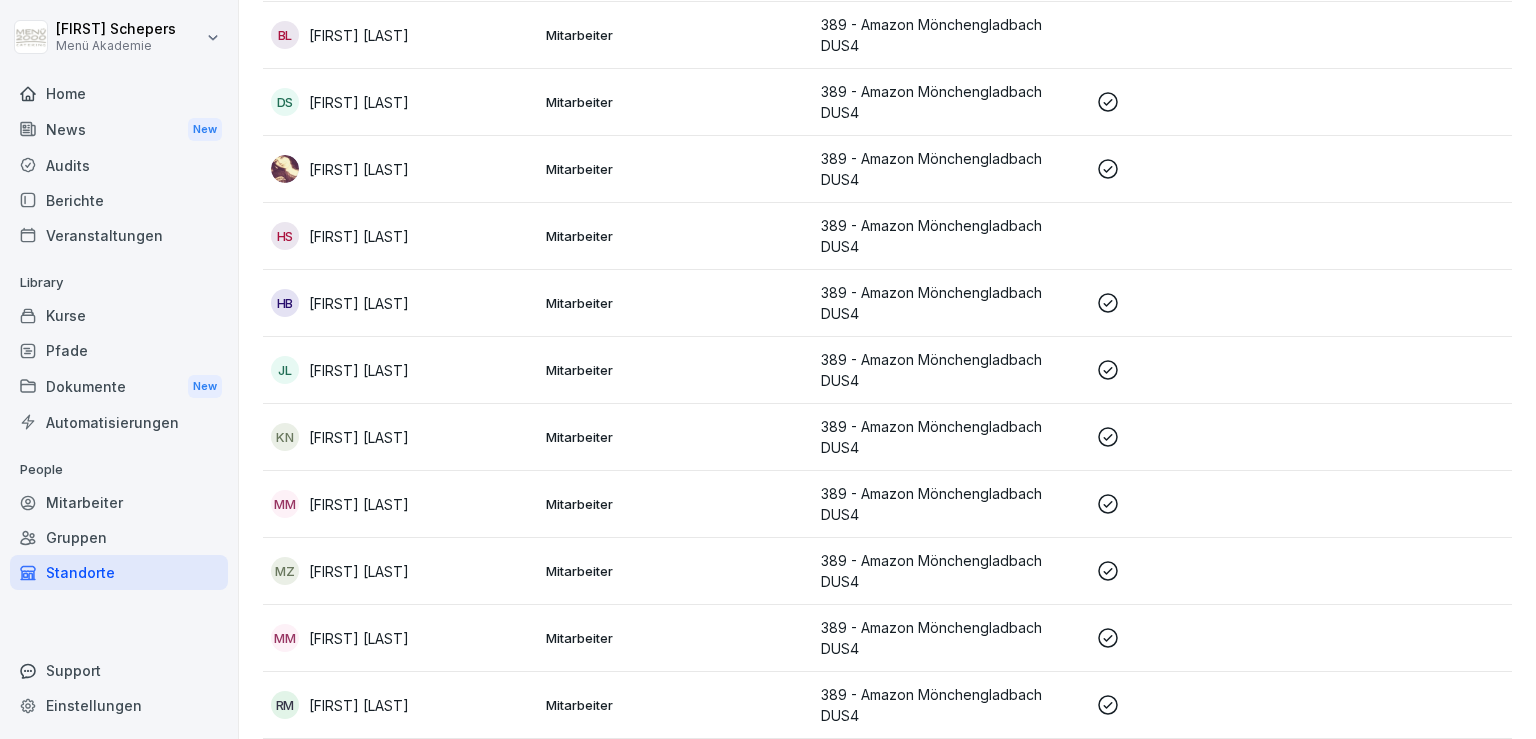 scroll, scrollTop: 386, scrollLeft: 0, axis: vertical 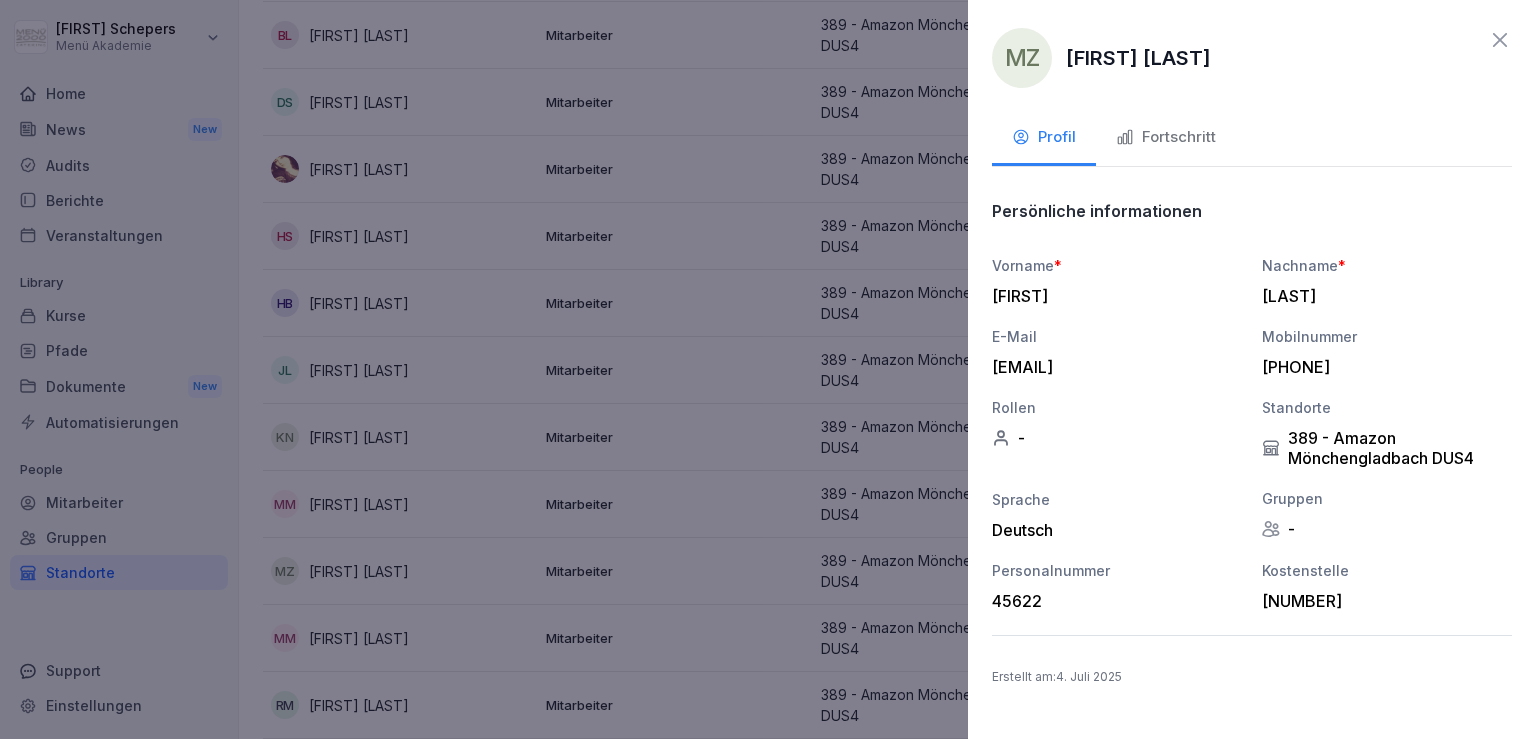 click on "Fortschritt" at bounding box center [1166, 137] 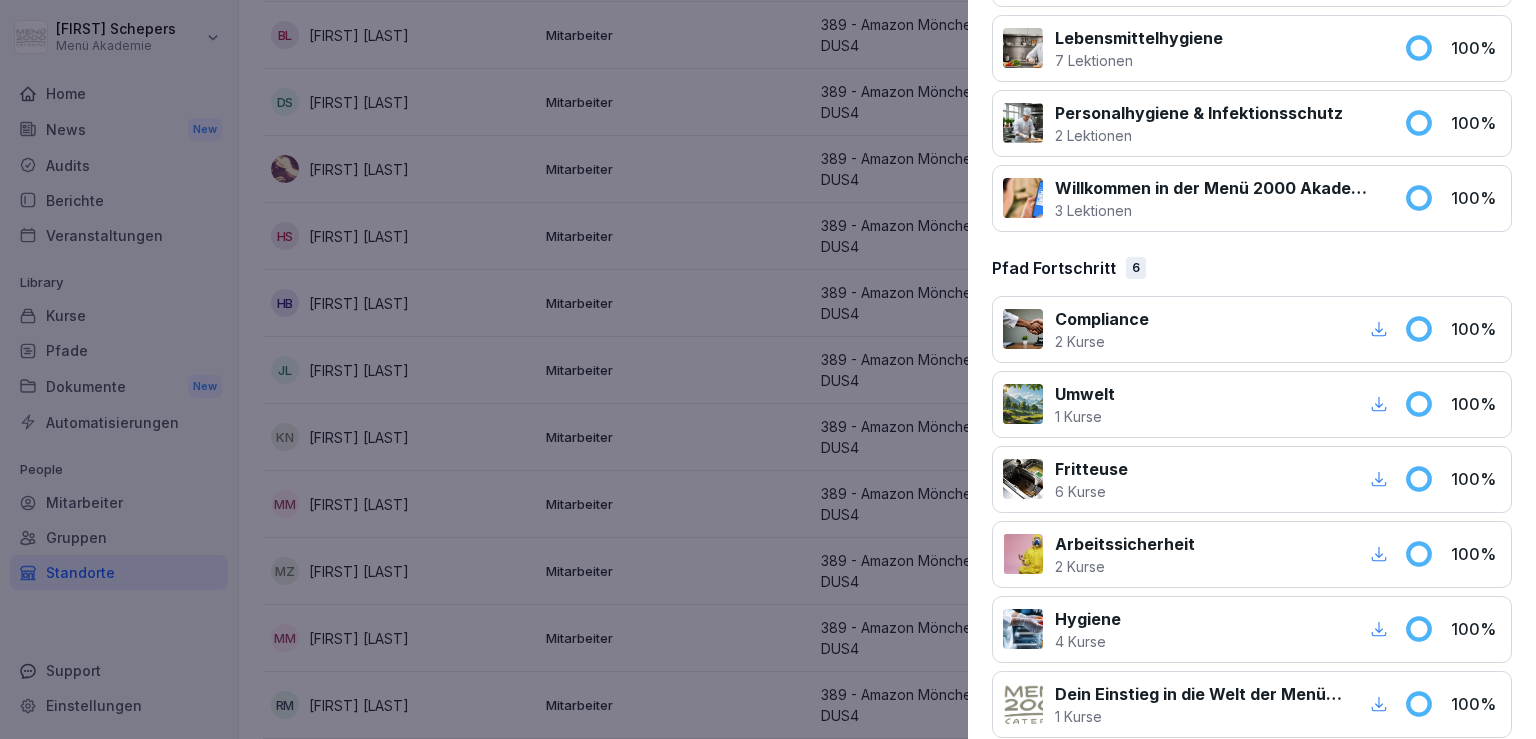 scroll, scrollTop: 1316, scrollLeft: 0, axis: vertical 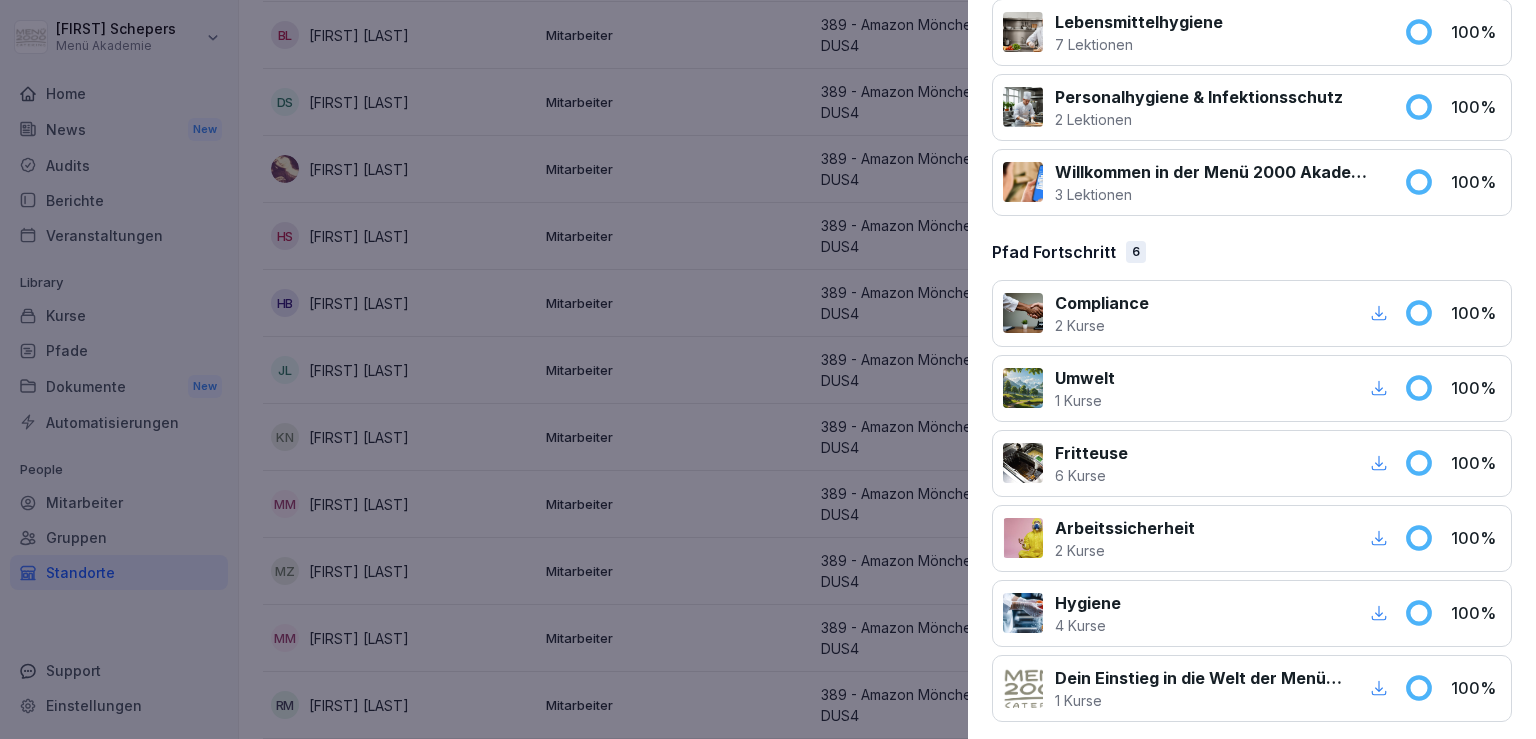 click at bounding box center (768, 369) 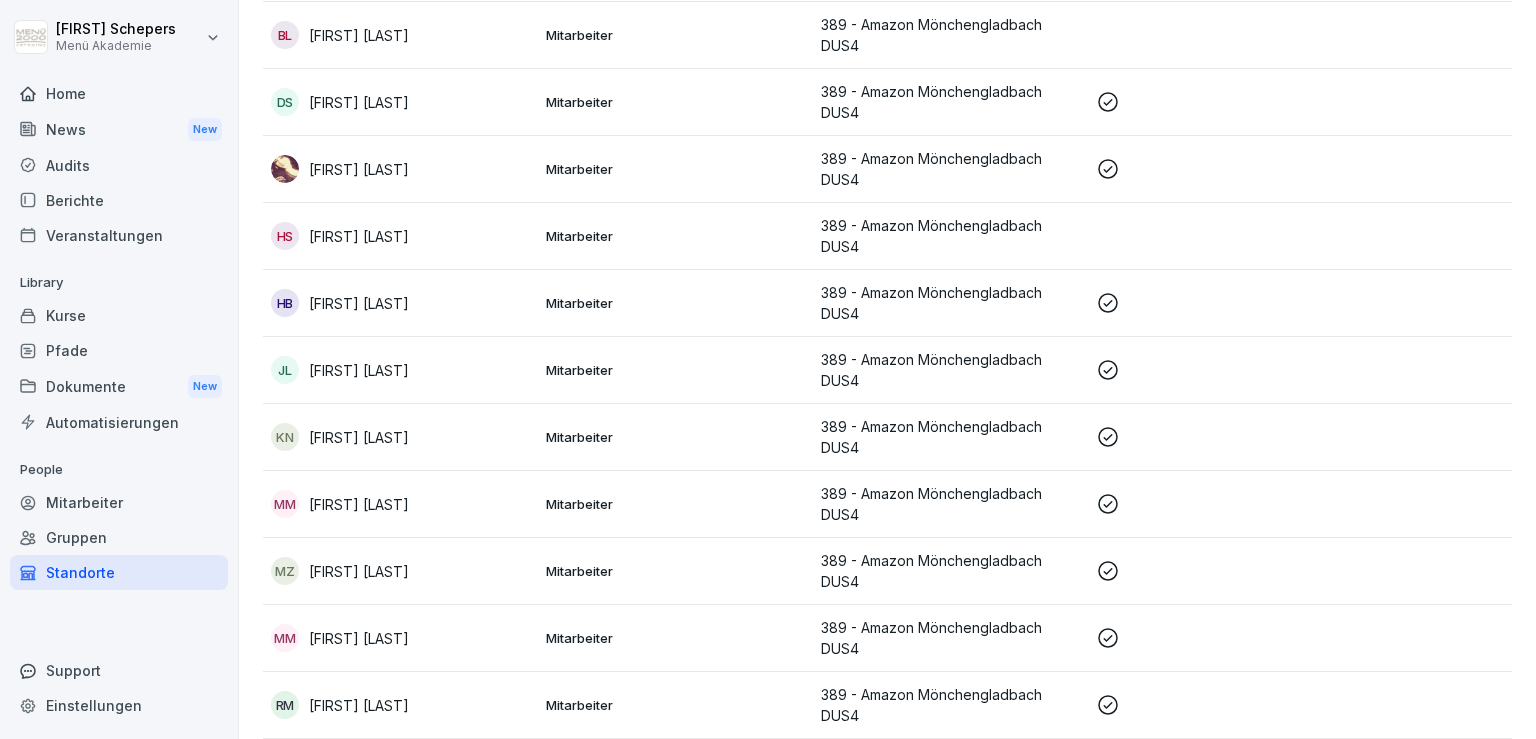 click on "[FIRST] [LAST]" at bounding box center [359, 705] 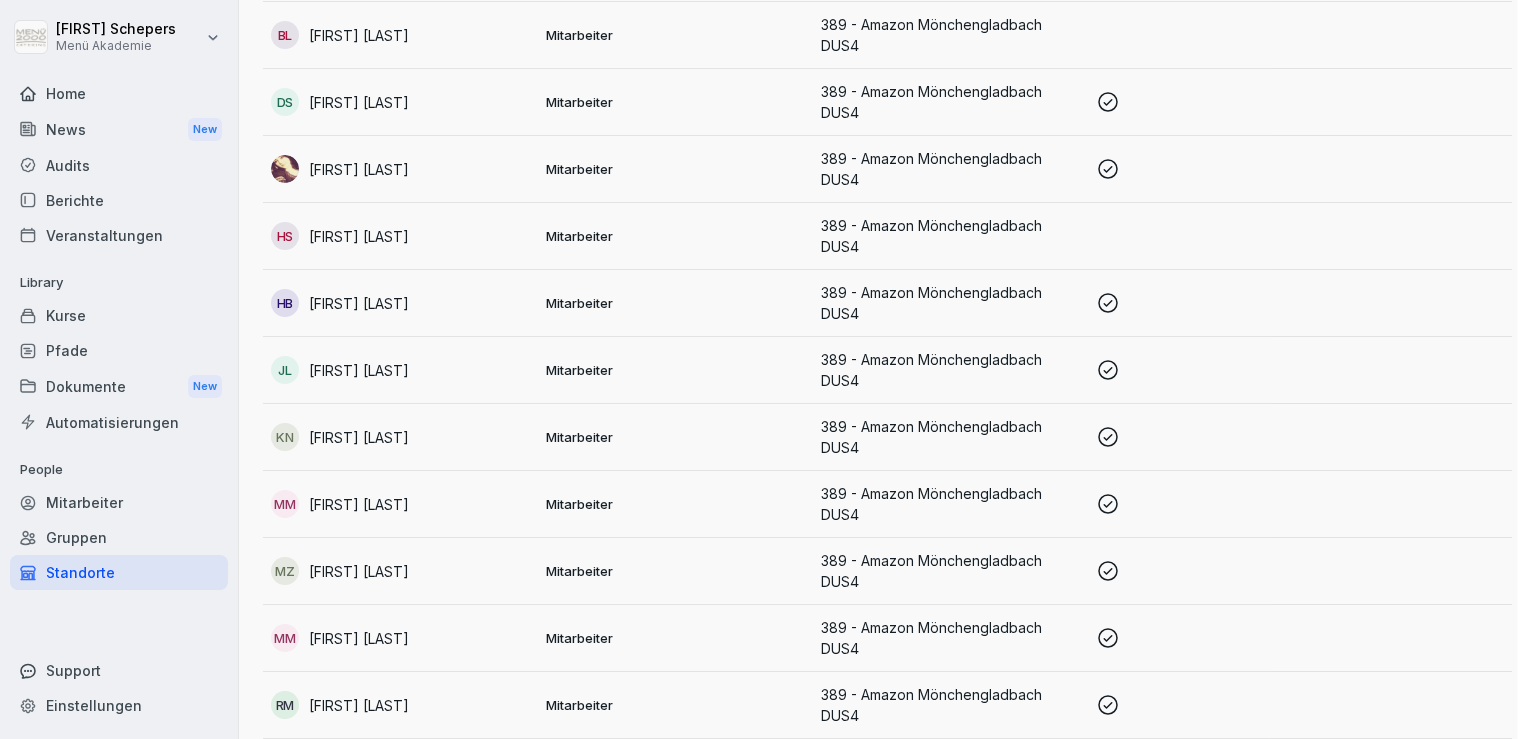 scroll, scrollTop: 386, scrollLeft: 0, axis: vertical 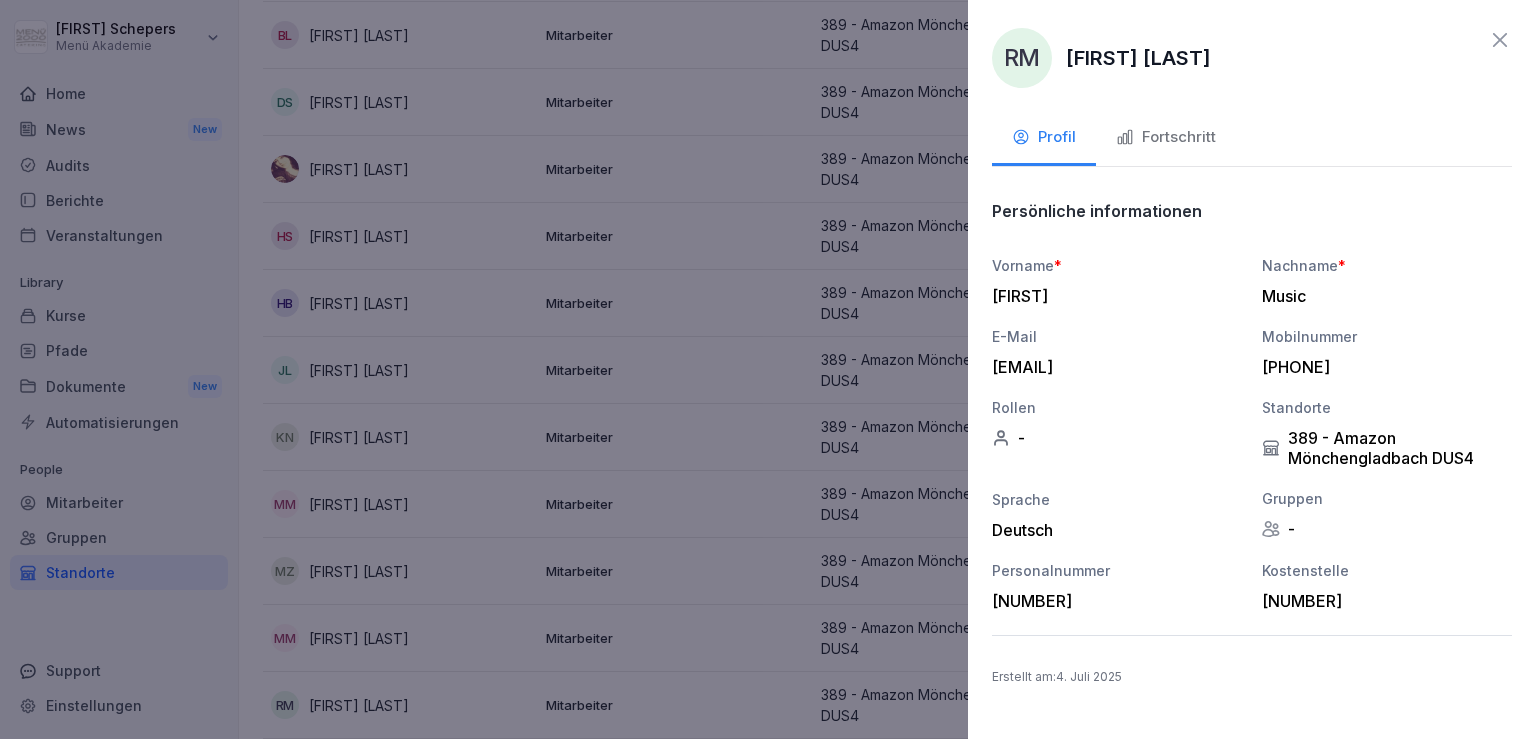 click on "Fortschritt" at bounding box center (1166, 139) 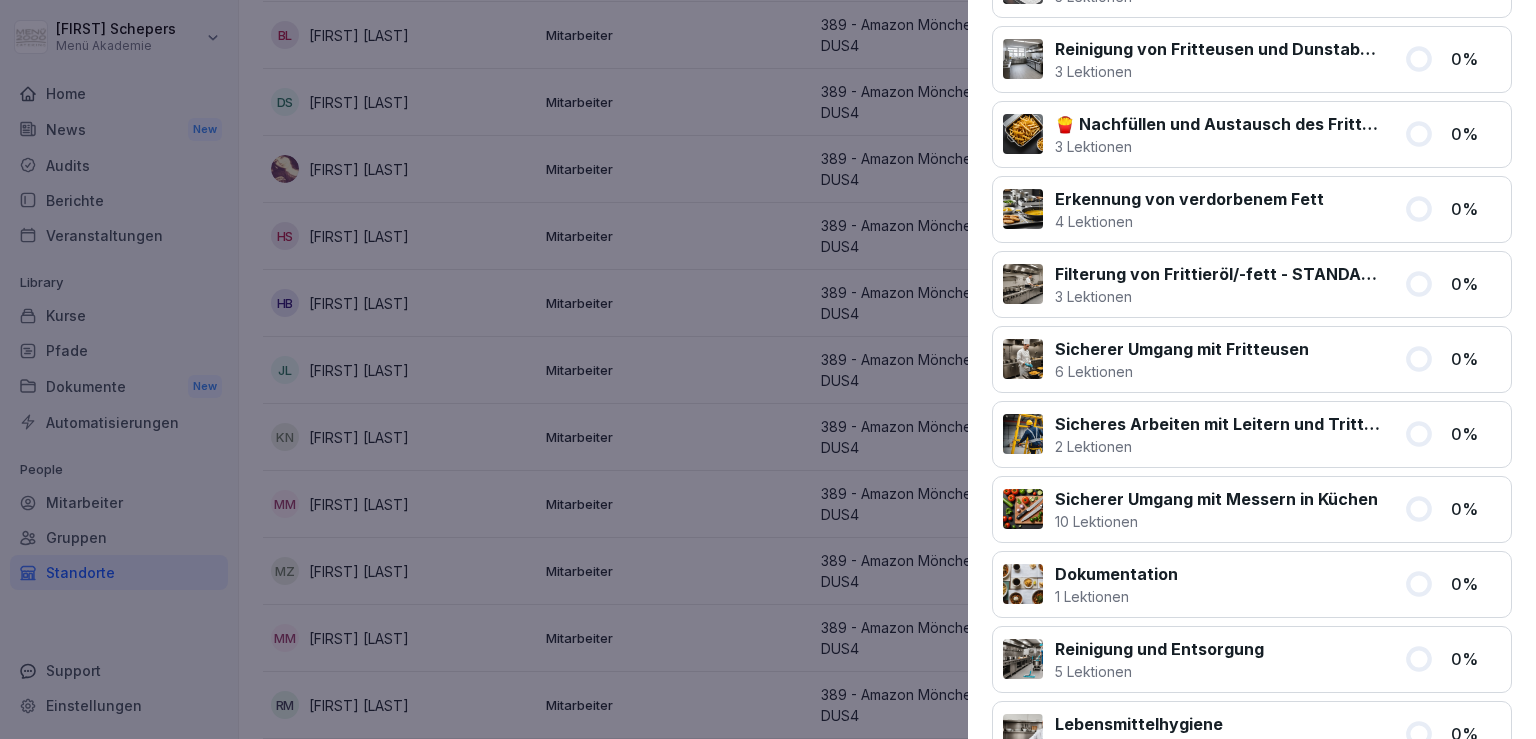 scroll, scrollTop: 1316, scrollLeft: 0, axis: vertical 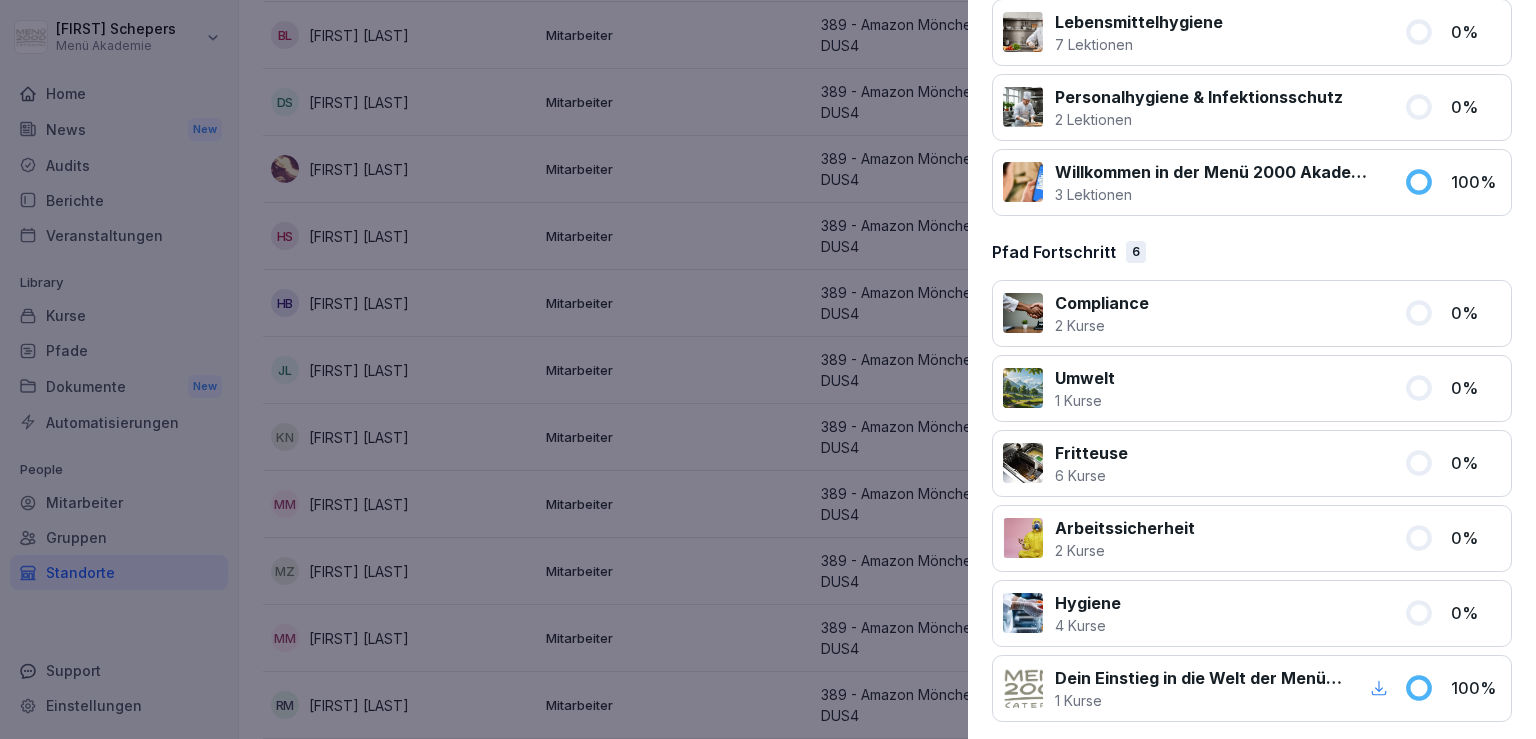 click at bounding box center [768, 369] 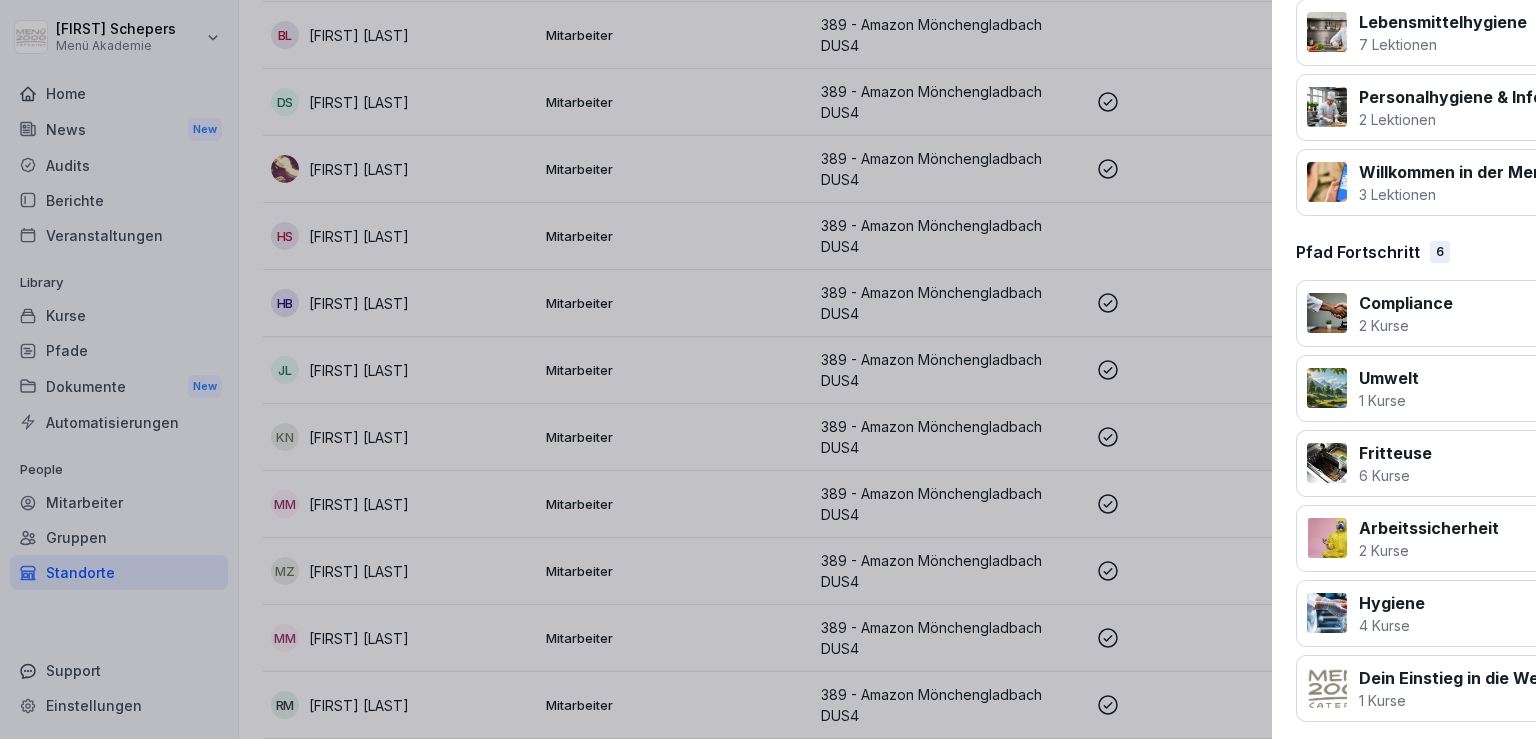 scroll, scrollTop: 386, scrollLeft: 0, axis: vertical 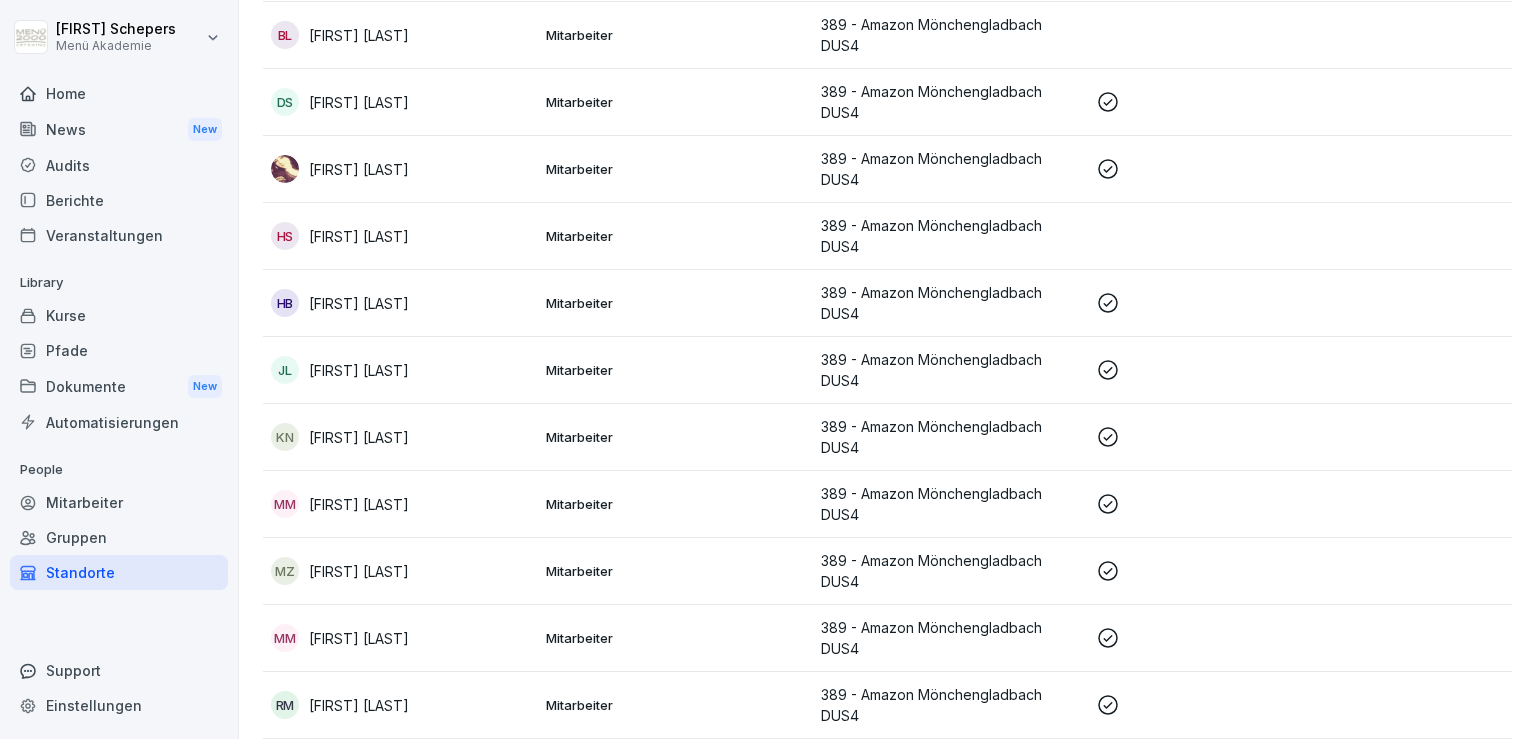 click on "[FIRST] [LAST]" at bounding box center (400, 169) 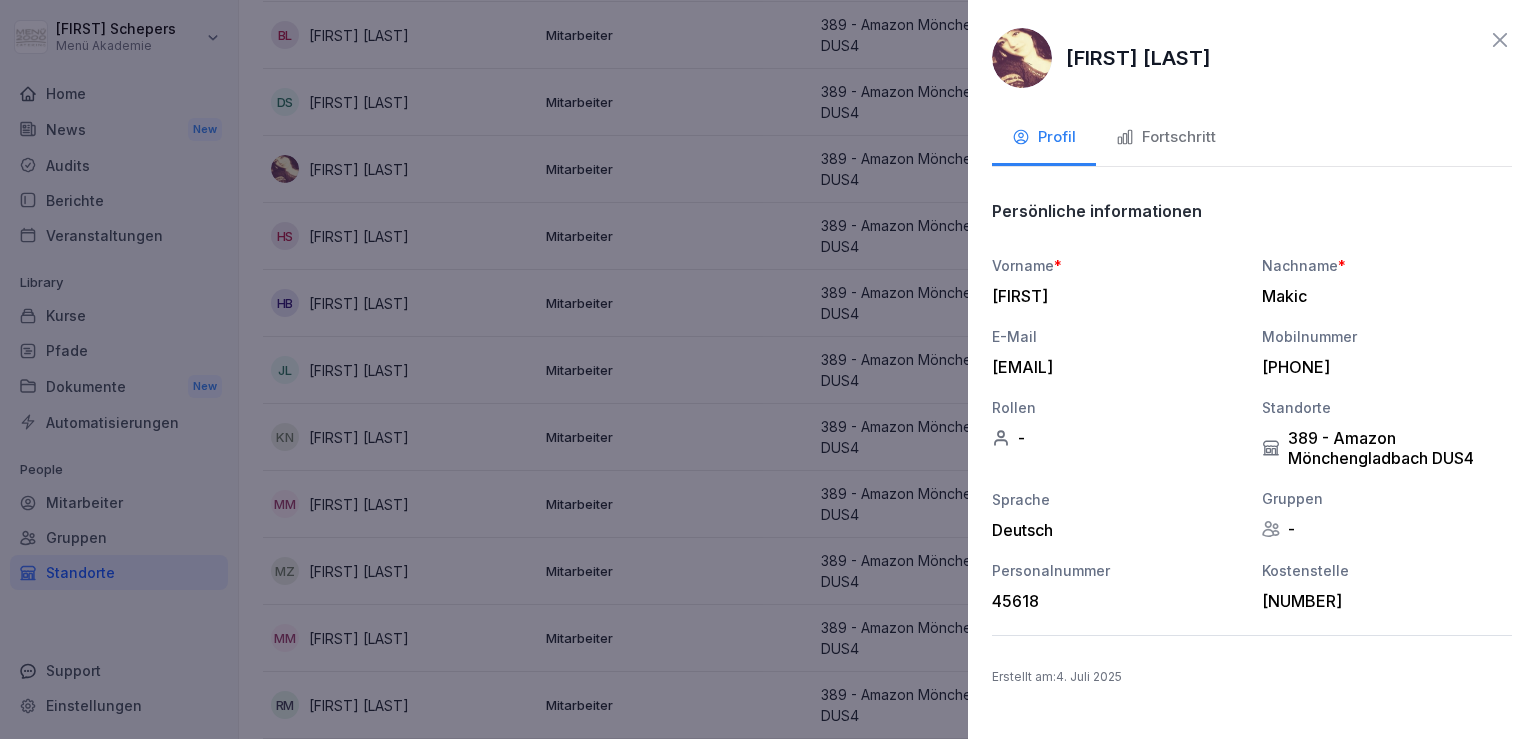 click on "Fortschritt" at bounding box center [1166, 139] 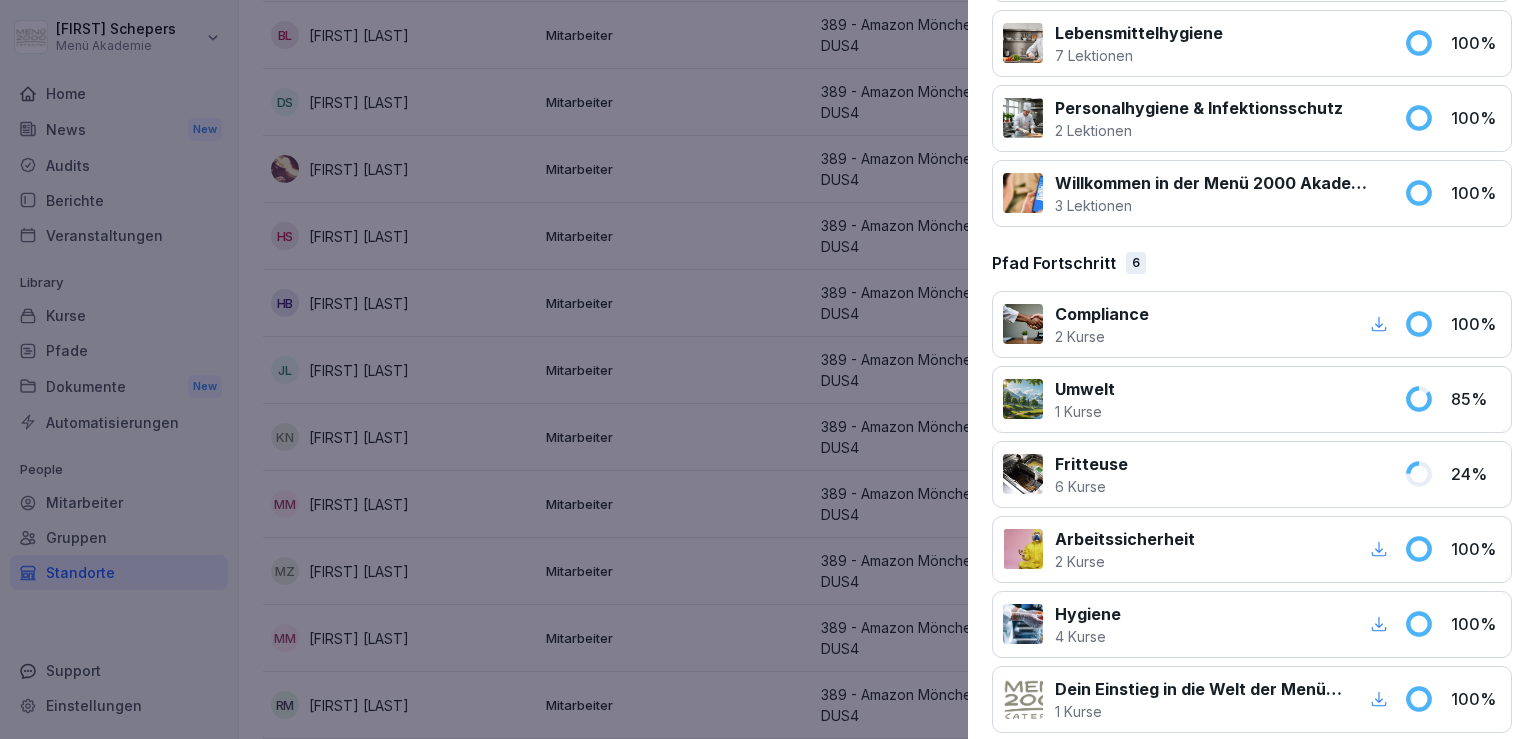 scroll, scrollTop: 1316, scrollLeft: 0, axis: vertical 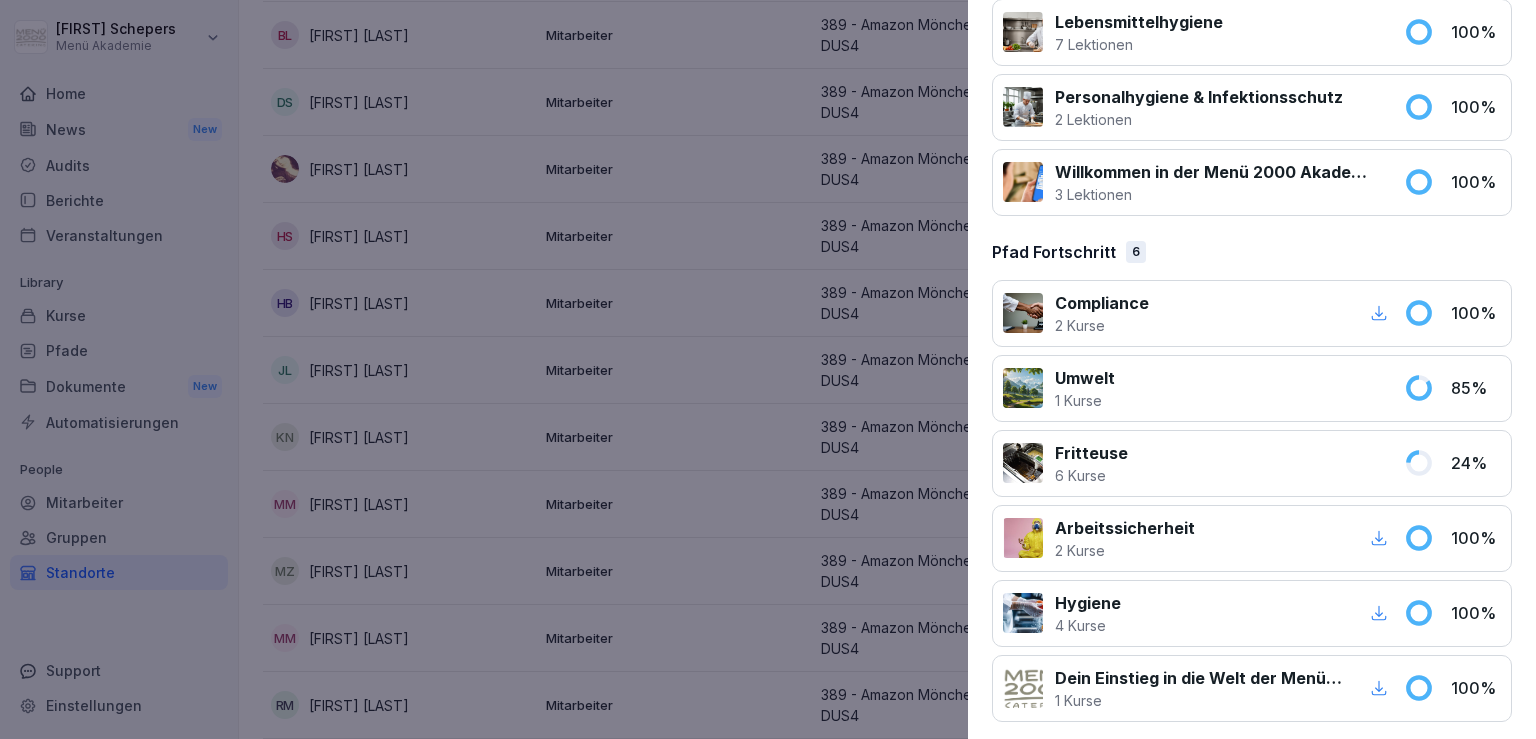 click at bounding box center [768, 369] 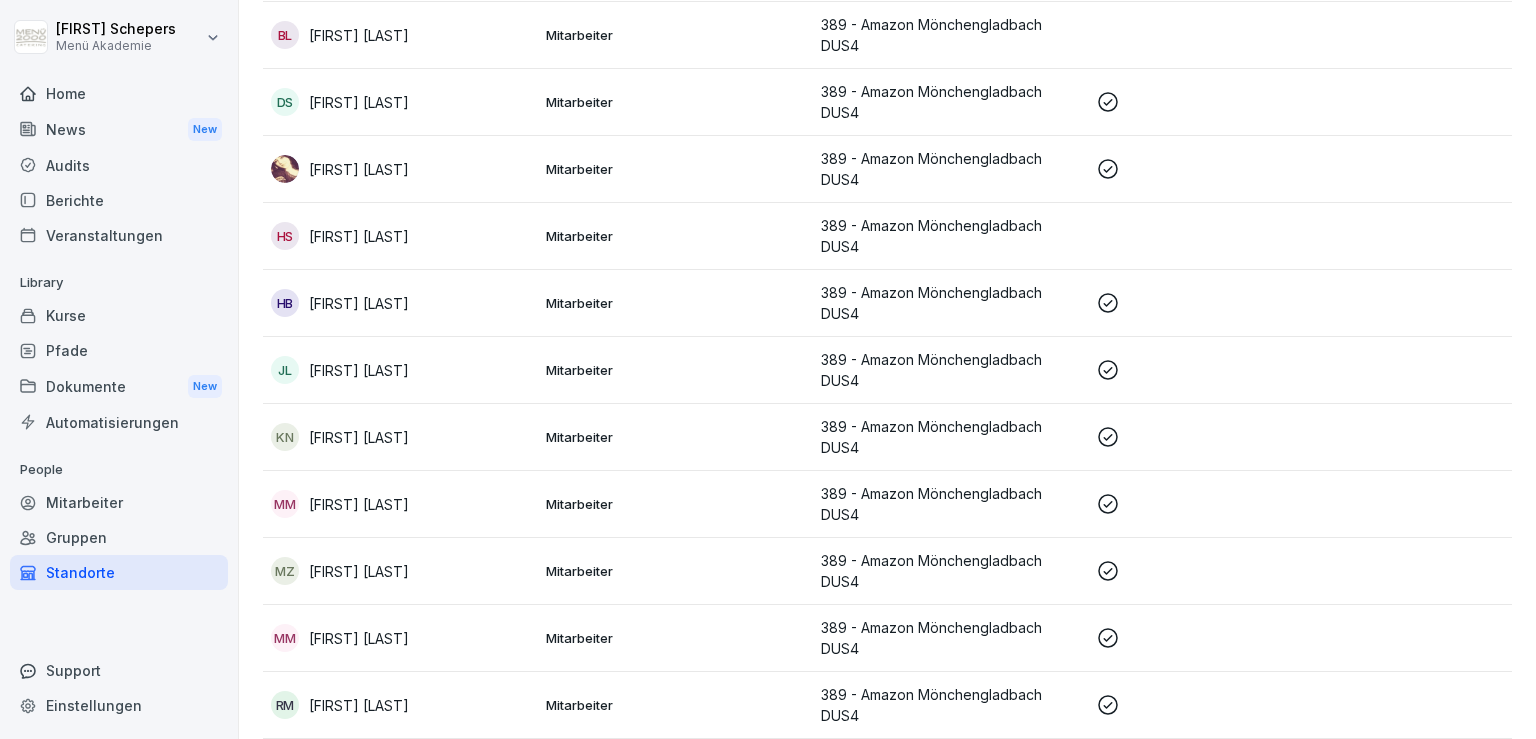 scroll, scrollTop: 0, scrollLeft: 0, axis: both 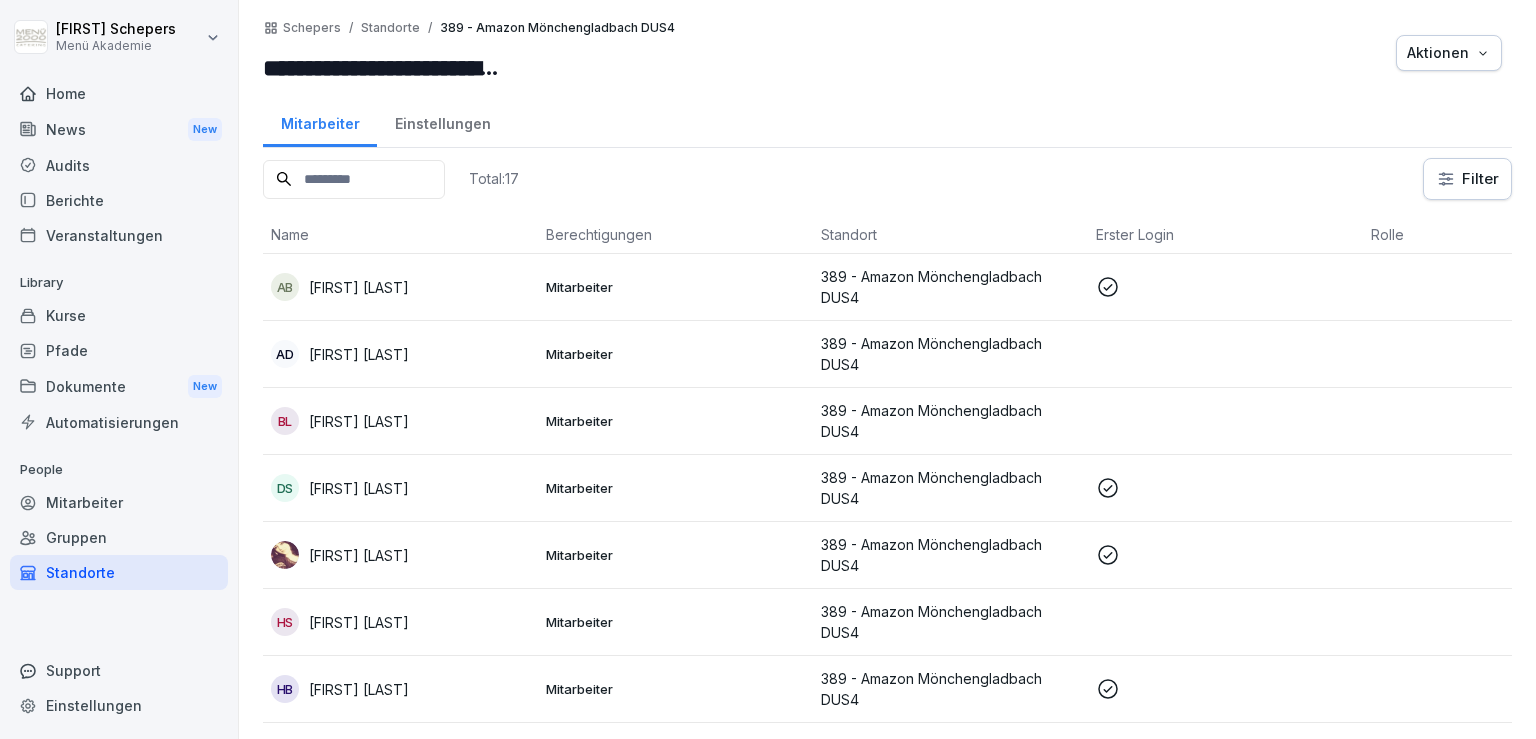 click on "Aktionen" at bounding box center [1449, 53] 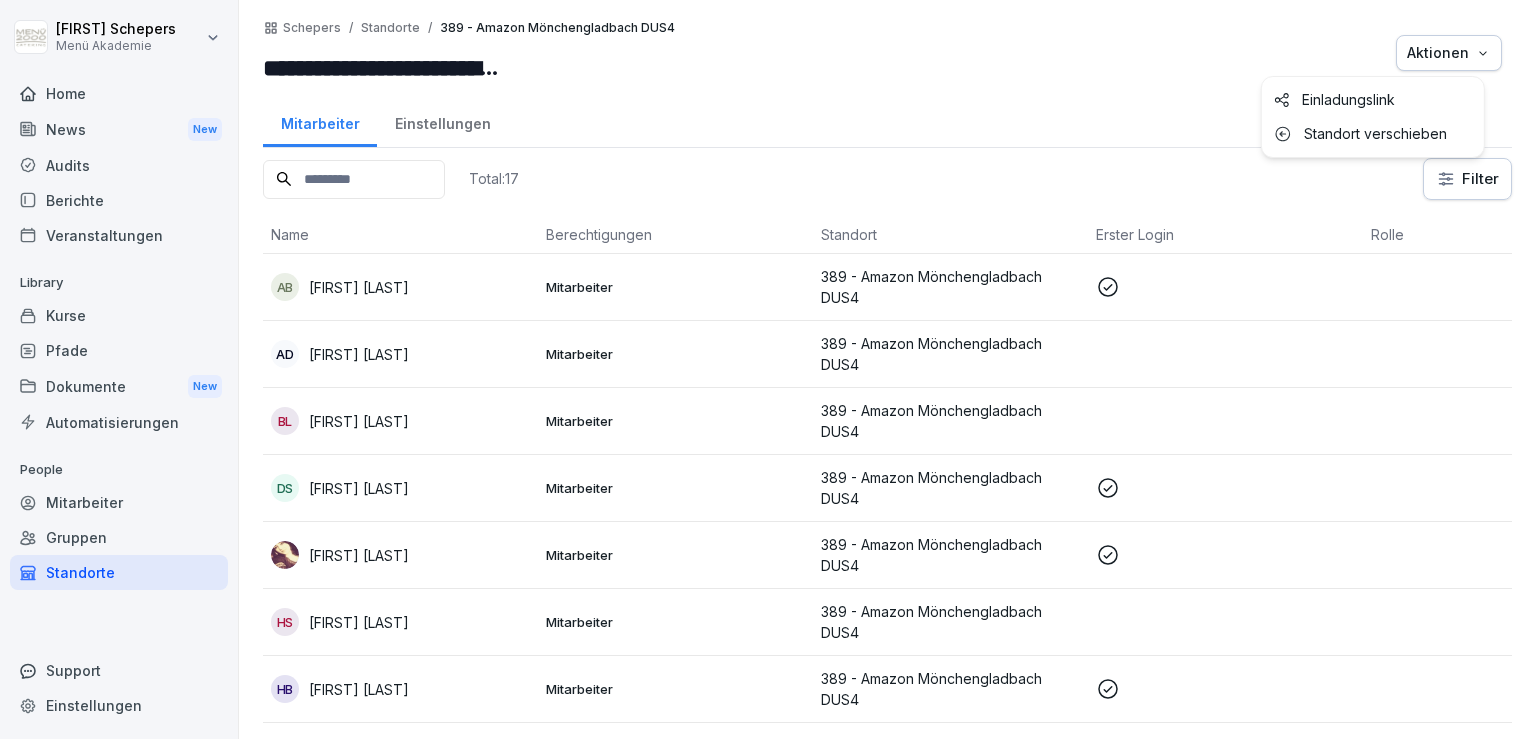 click on "**********" at bounding box center (768, 369) 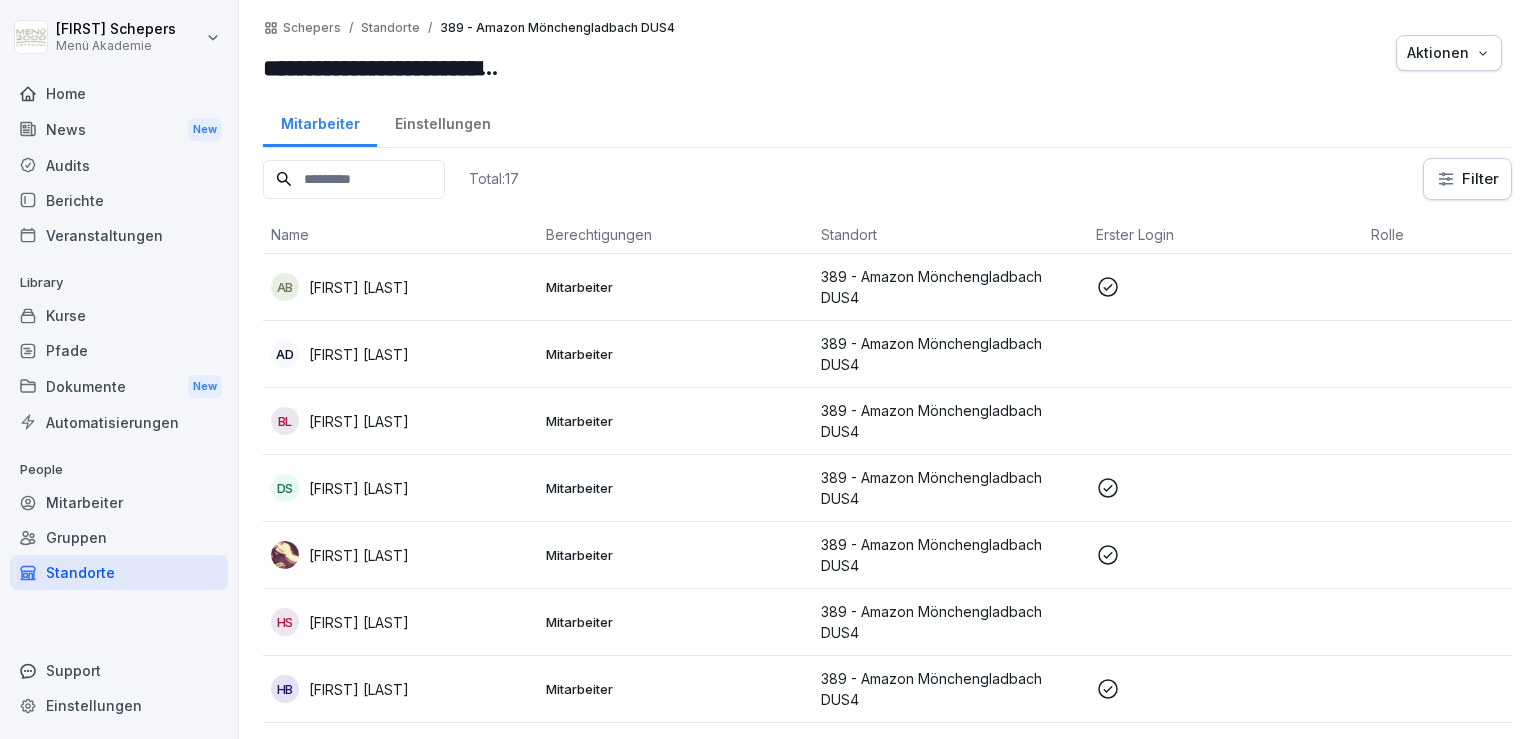 click on "Einstellungen" at bounding box center (442, 121) 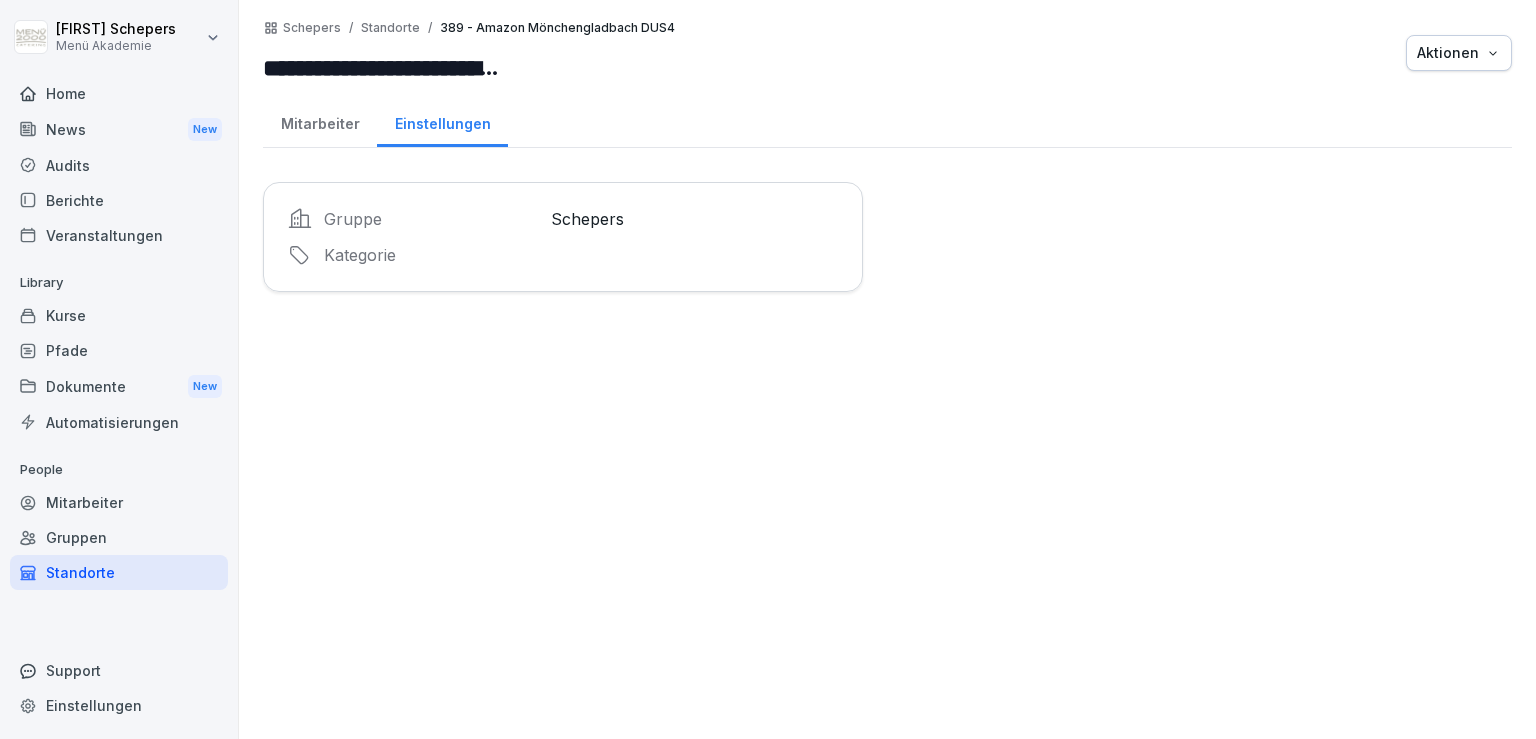 click on "Mitarbeiter" at bounding box center [320, 121] 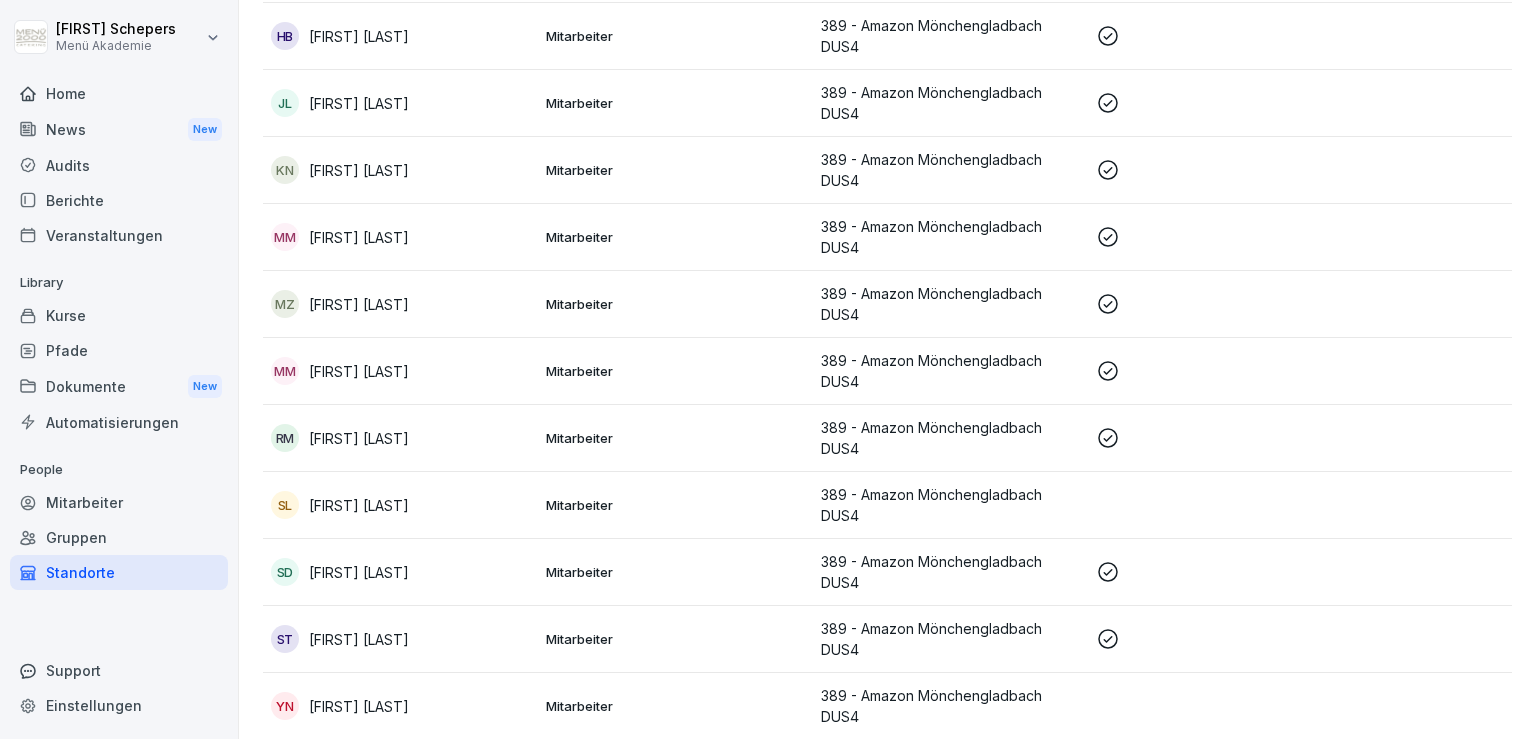 scroll, scrollTop: 627, scrollLeft: 0, axis: vertical 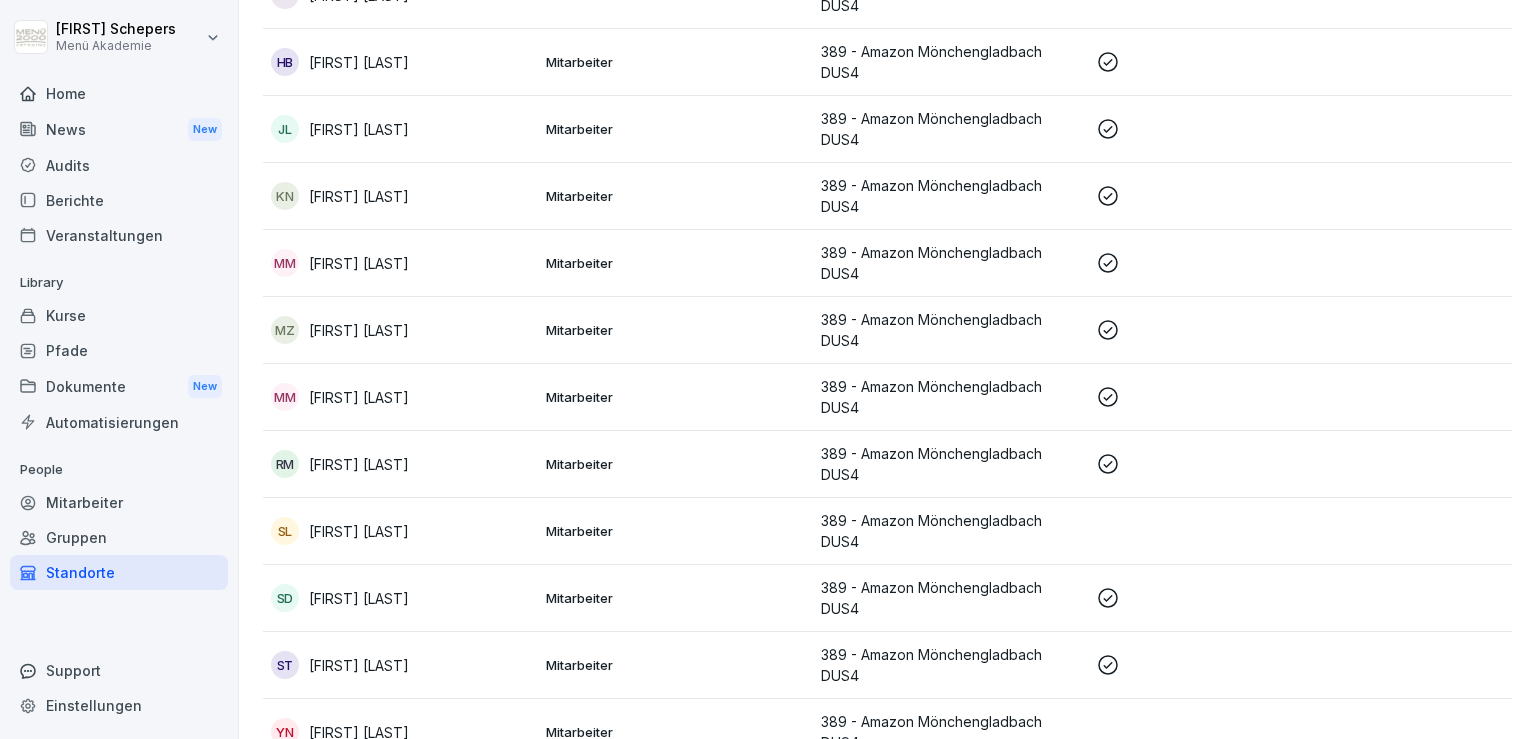 click on "[FIRST] [LAST]" at bounding box center [359, 196] 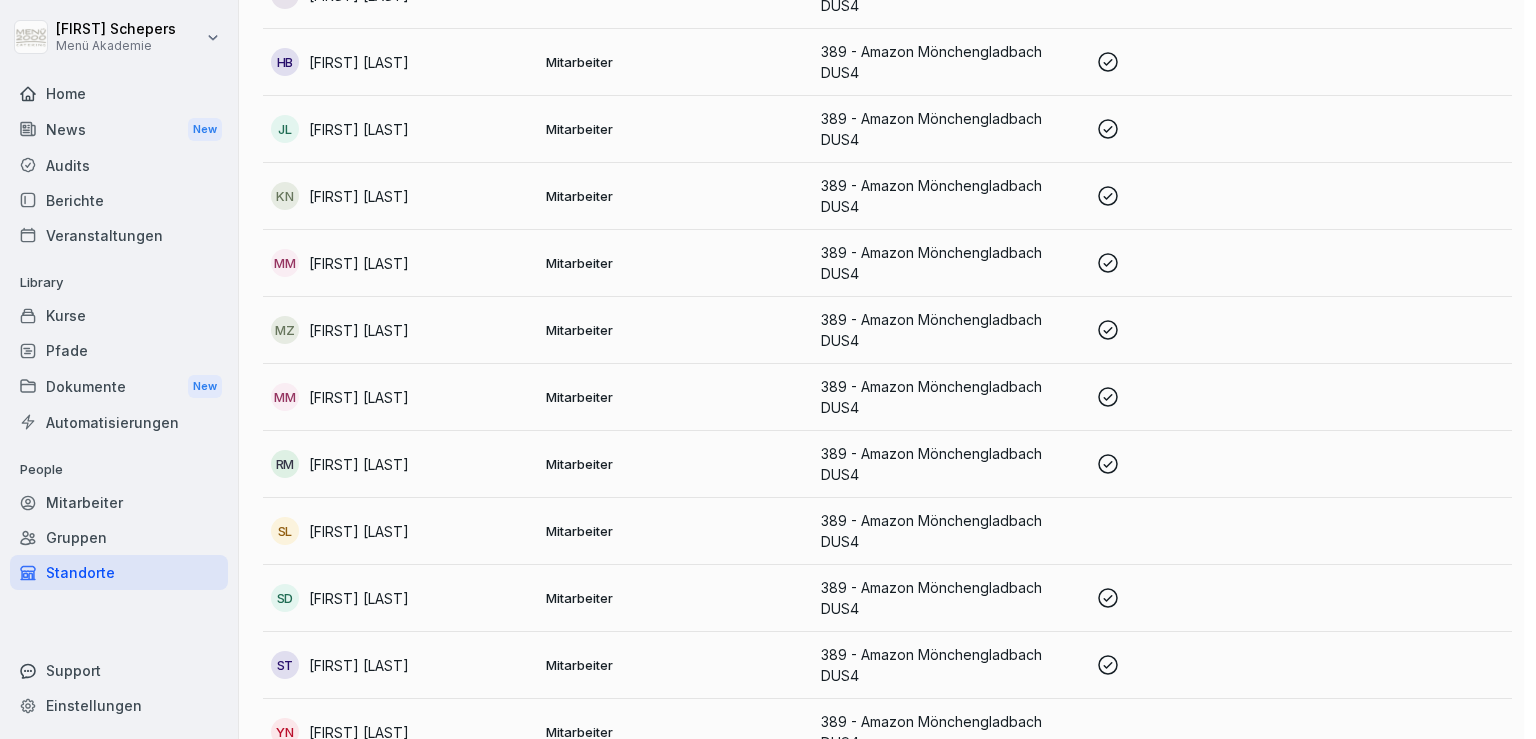 scroll, scrollTop: 627, scrollLeft: 0, axis: vertical 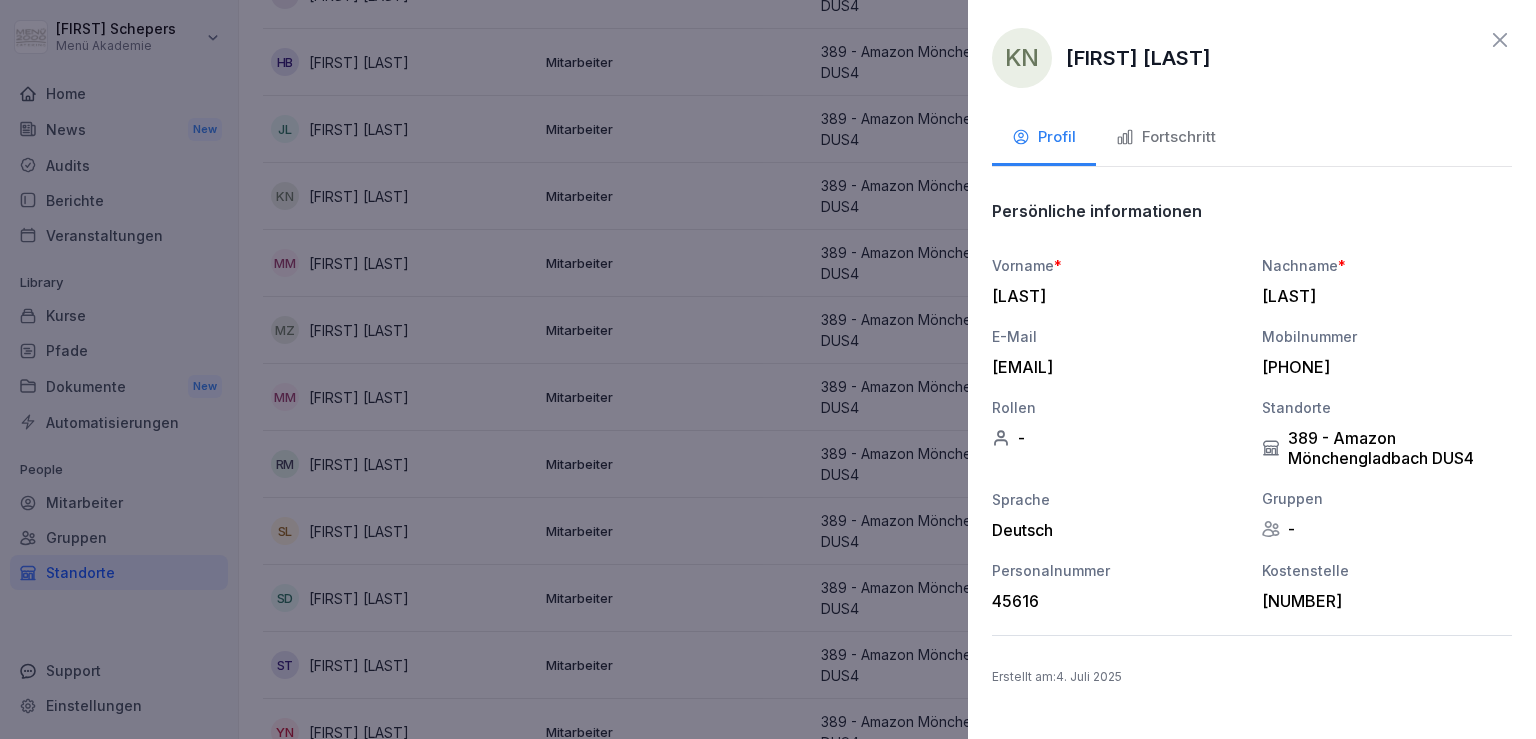 click on "Fortschritt" at bounding box center [1166, 139] 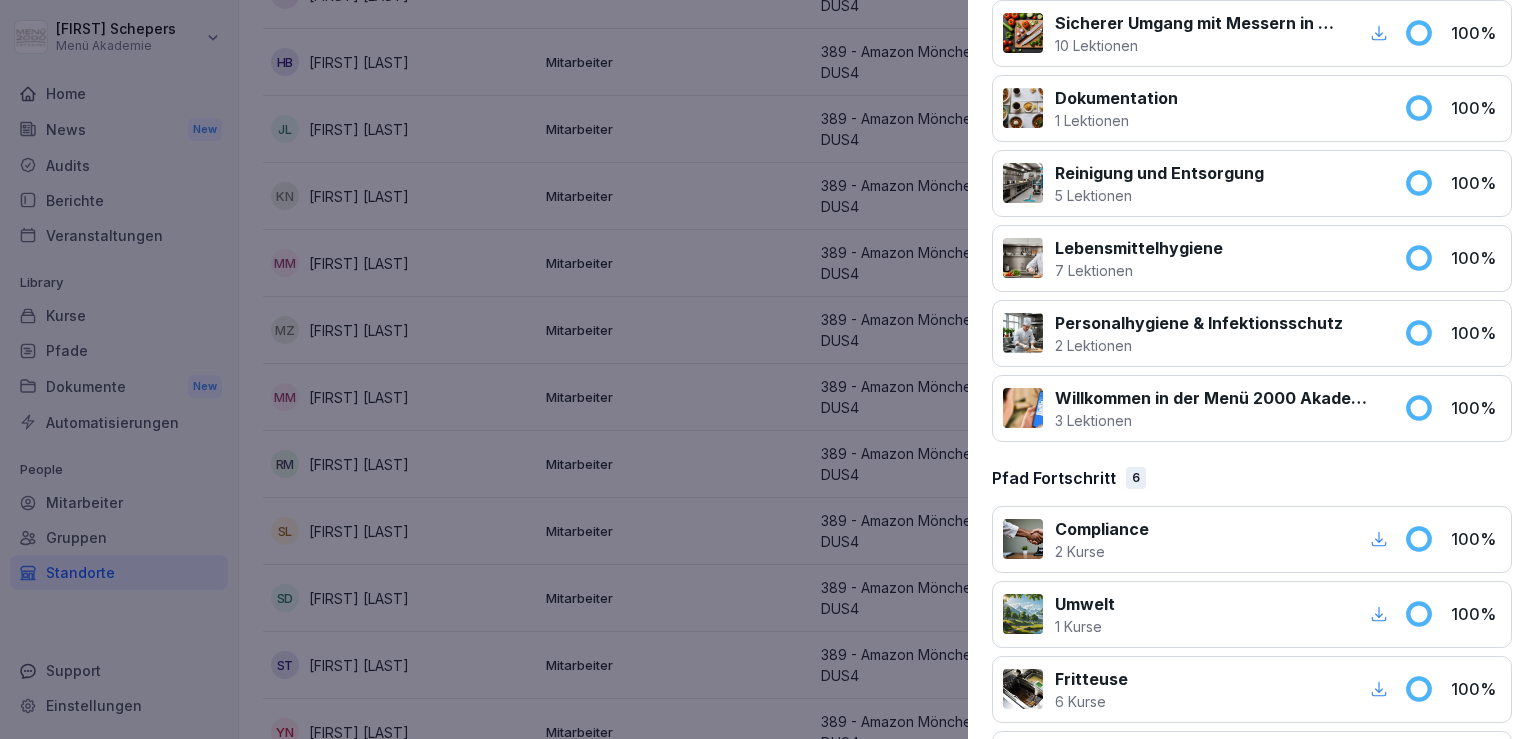 scroll, scrollTop: 1316, scrollLeft: 0, axis: vertical 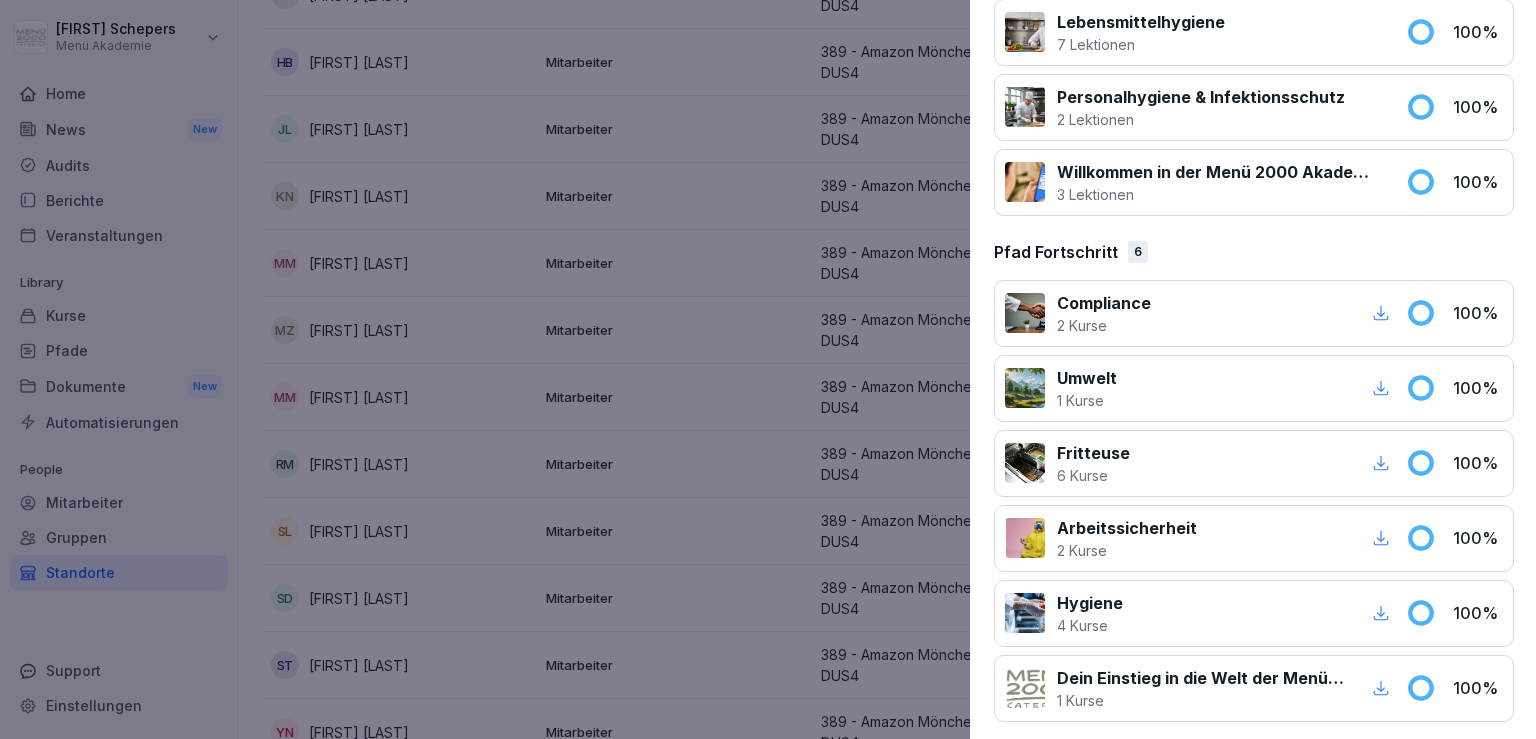 click at bounding box center [768, 369] 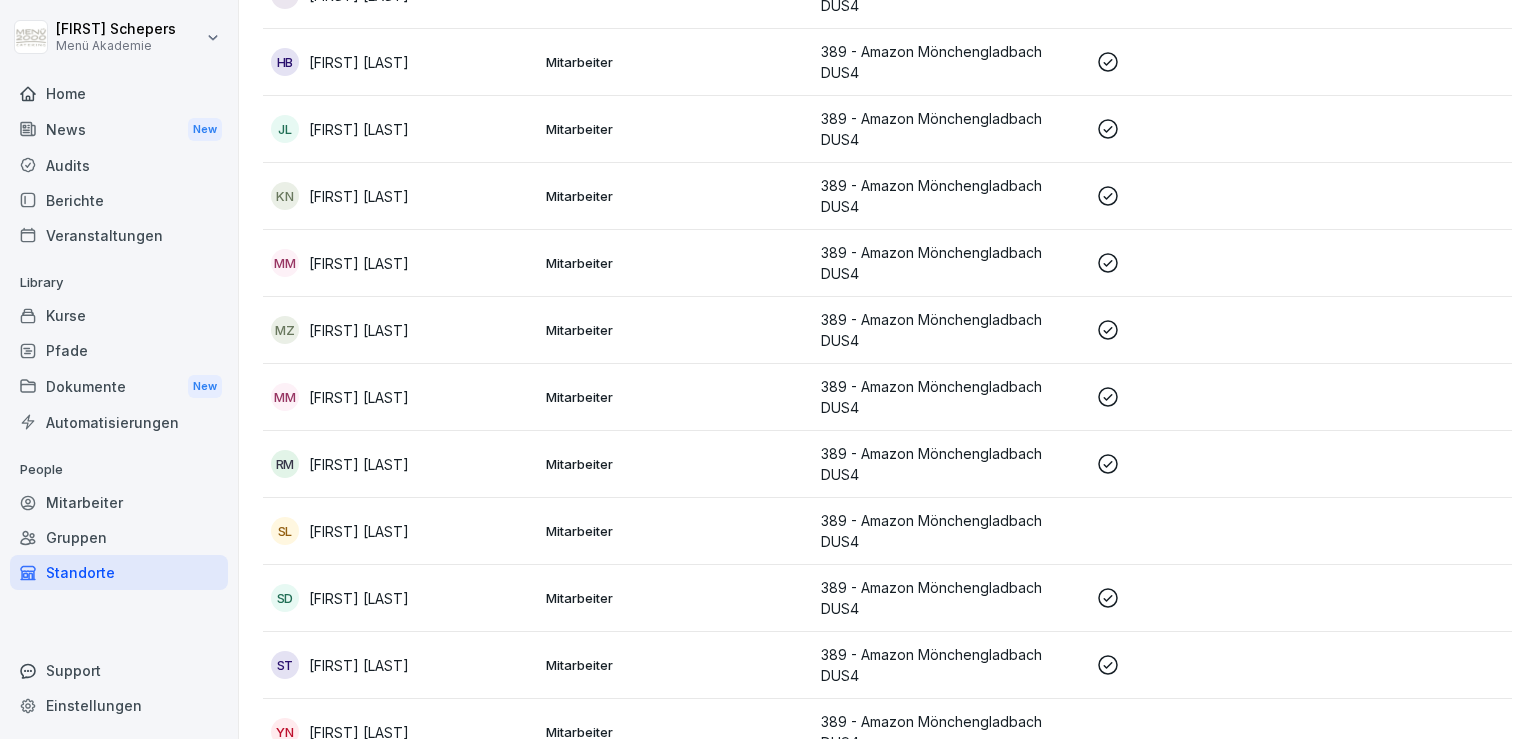 scroll, scrollTop: 627, scrollLeft: 0, axis: vertical 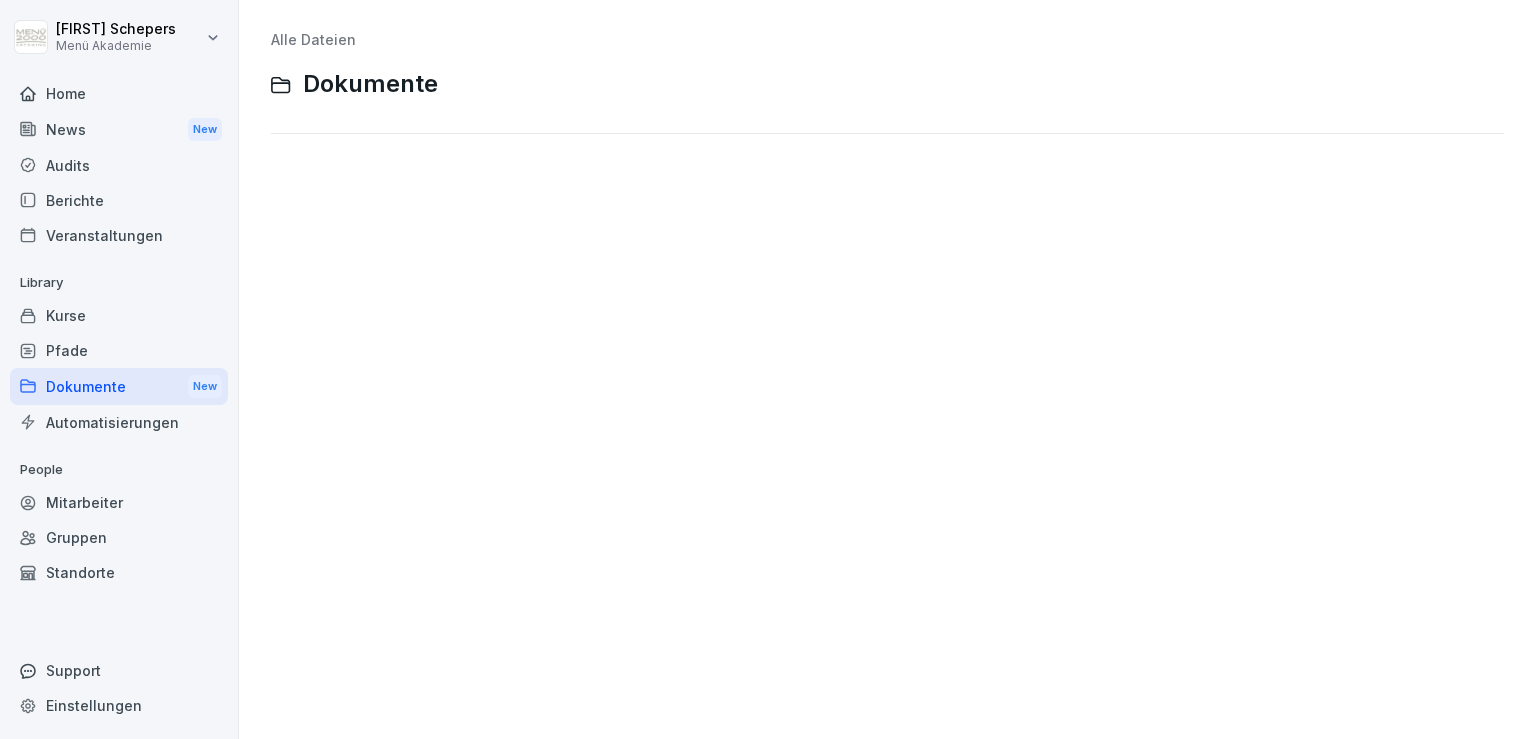 click on "Pfade" at bounding box center [119, 350] 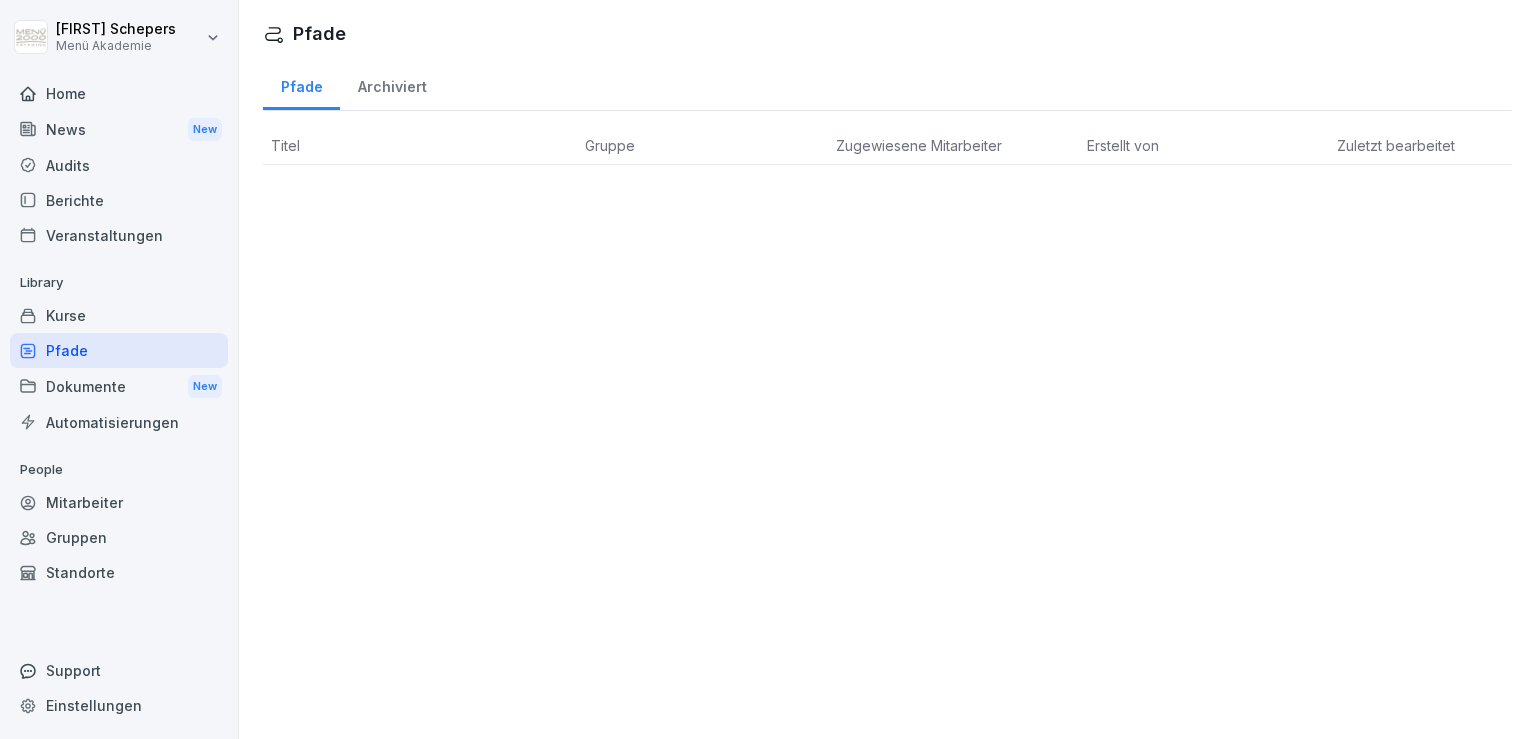 click on "Kurse" at bounding box center [119, 315] 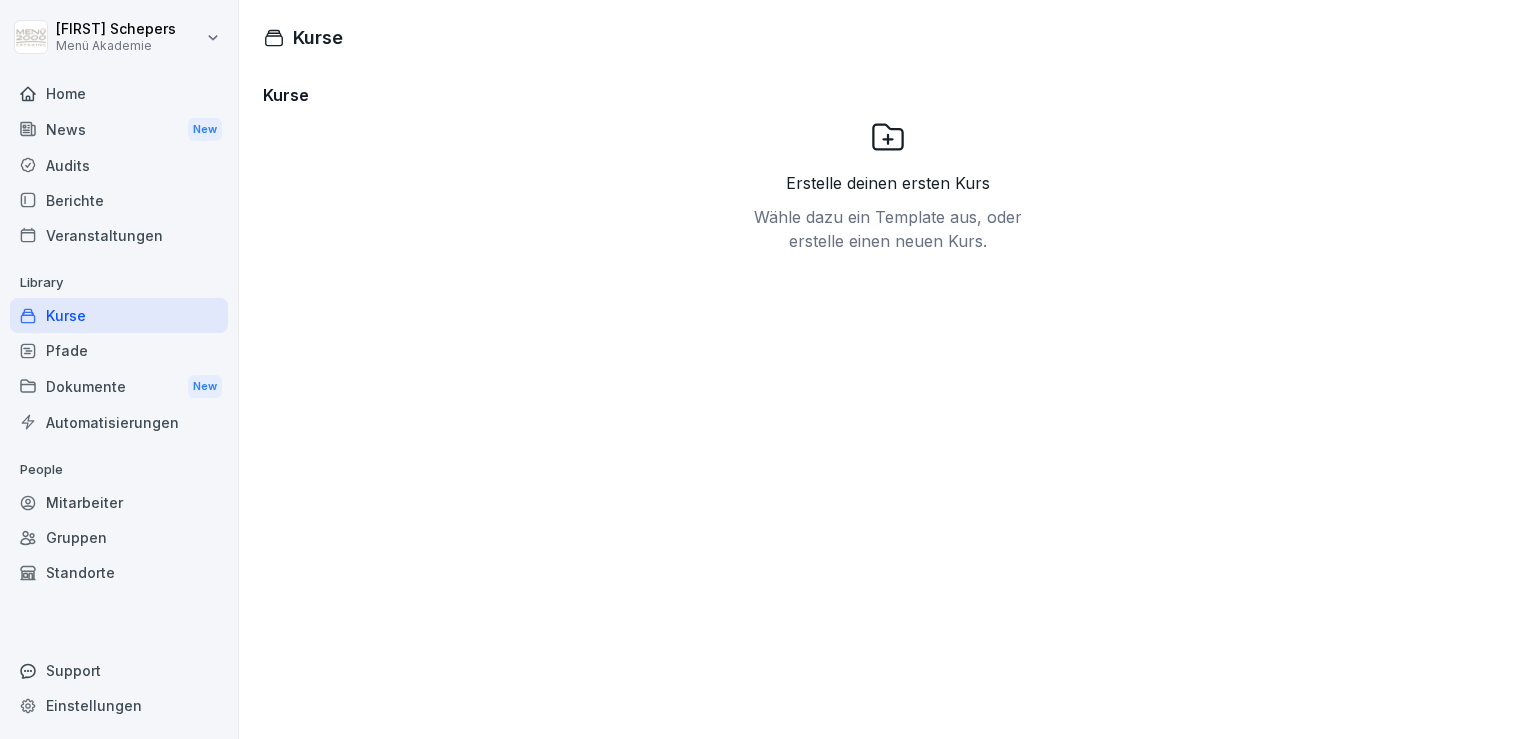 click 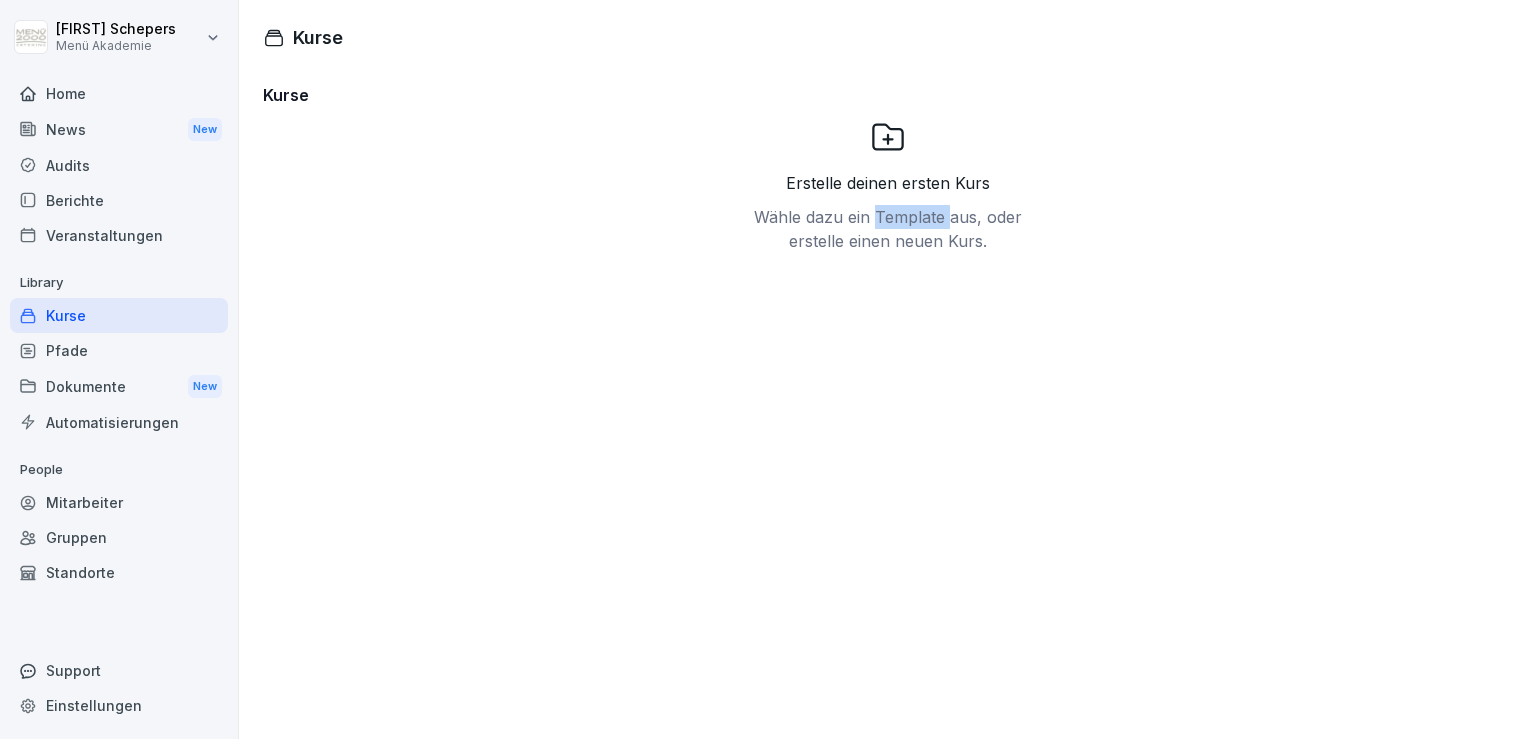 click on "Wähle dazu ein Template aus, oder erstelle einen neuen Kurs." at bounding box center (888, 229) 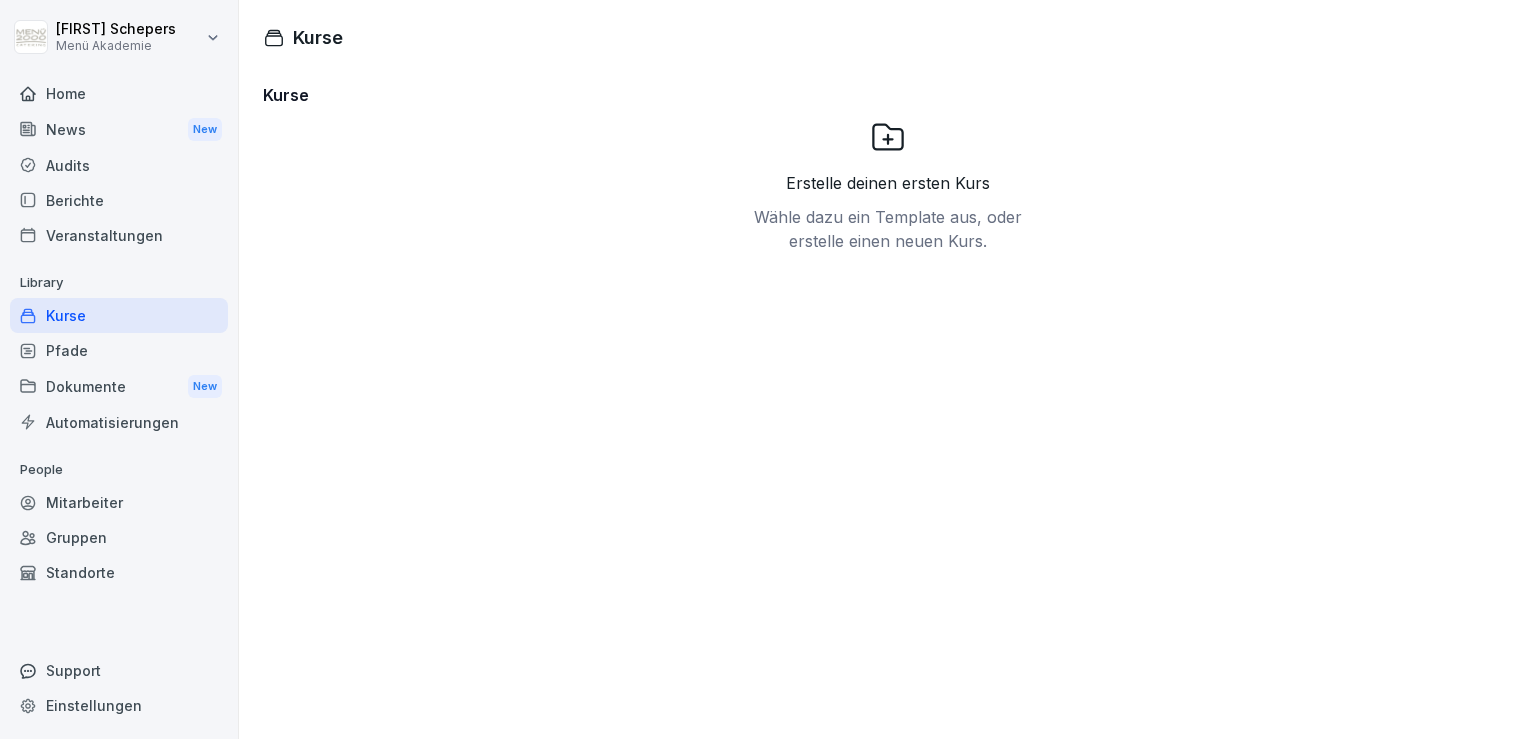 click 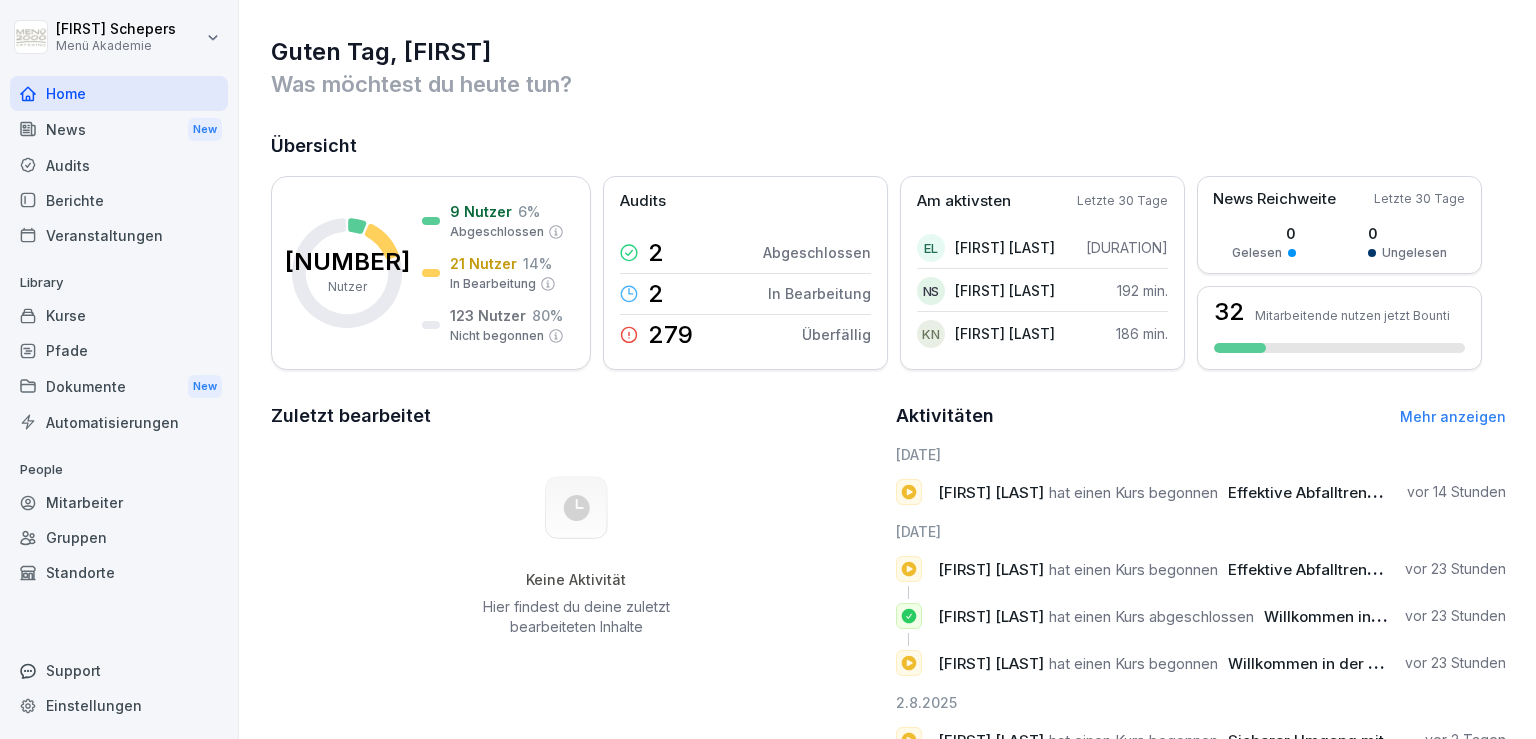 click on "Menü Akademie Home News New Audits Berichte Veranstaltungen Library Kurse Pfade Dokumente New Automatisierungen People Mitarbeiter Gruppen Standorte Einstellungen Guten Tag, [FIRST] Was möchtest du heute tun? Übersicht 153 Nutzer 9 Nutzer 6 % Abgeschlossen 21 Nutzer 14 % In Bearbeitung 123 Nutzer 80 % Nicht begonnen Audits 2 Abgeschlossen 2 In Bearbeitung 279 Überfällig Am aktivsten Letzte 30 Tage EL [FIRST] [LAST] 525 min. NS [FIRST] [LAST] 192 min. KN [FIRST] [LAST] 186 min. News Reichweite Letzte 30 Tage 0 Gelesen 0 Ungelesen 32 Mitarbeitende nutzen jetzt Bounti Zuletzt bearbeitet Keine Aktivität Hier findest du deine zuletzt bearbeiteten Inhalte Aktivitäten Mehr anzeigen 4.8.2025 [FIRST] [LAST] hat einen Kurs begonnen Effektive Abfalltrennung und Wastemanagement im Catering vor 14 Stunden 3.8.2025 [FIRST] [LAST] hat einen Kurs begonnen Effektive Abfalltrennung und Wastemanagement im Catering vor 23 Stunden [FIRST] [LAST] hat einen Kurs abgeschlossen vor 23 Stunden" at bounding box center (768, 369) 